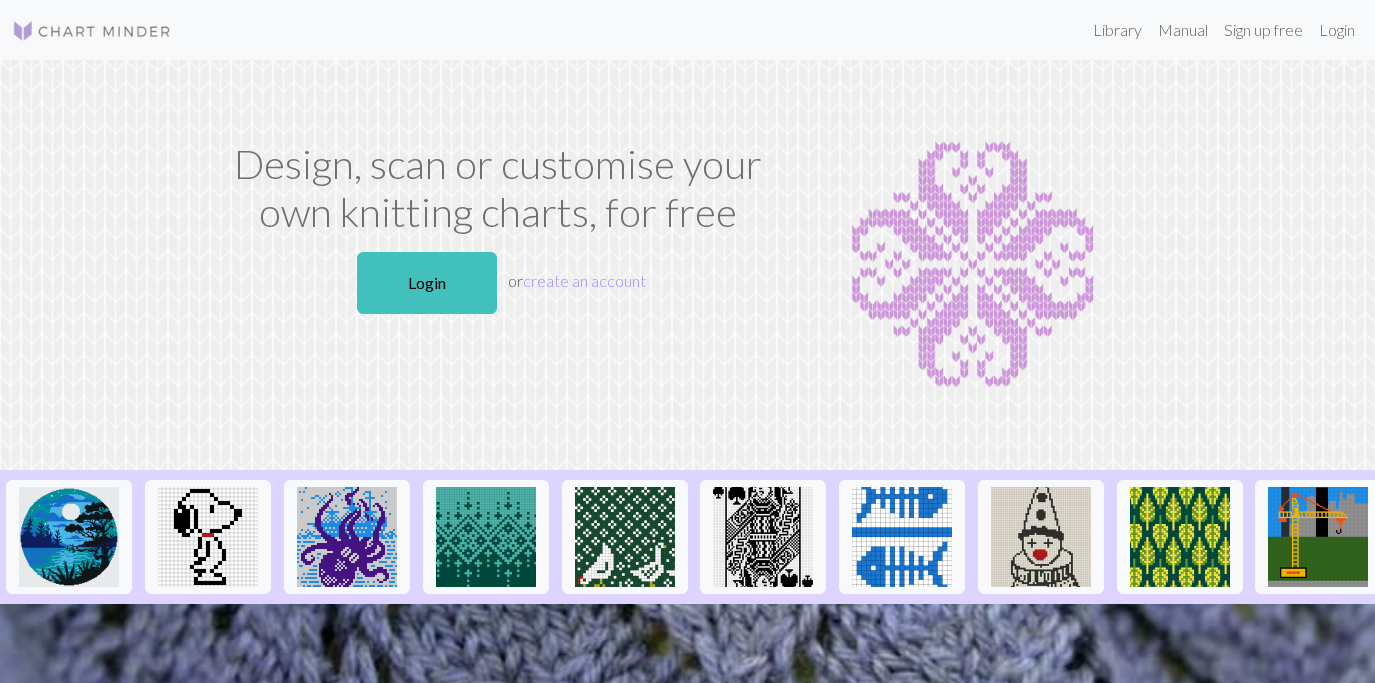 scroll, scrollTop: 0, scrollLeft: 0, axis: both 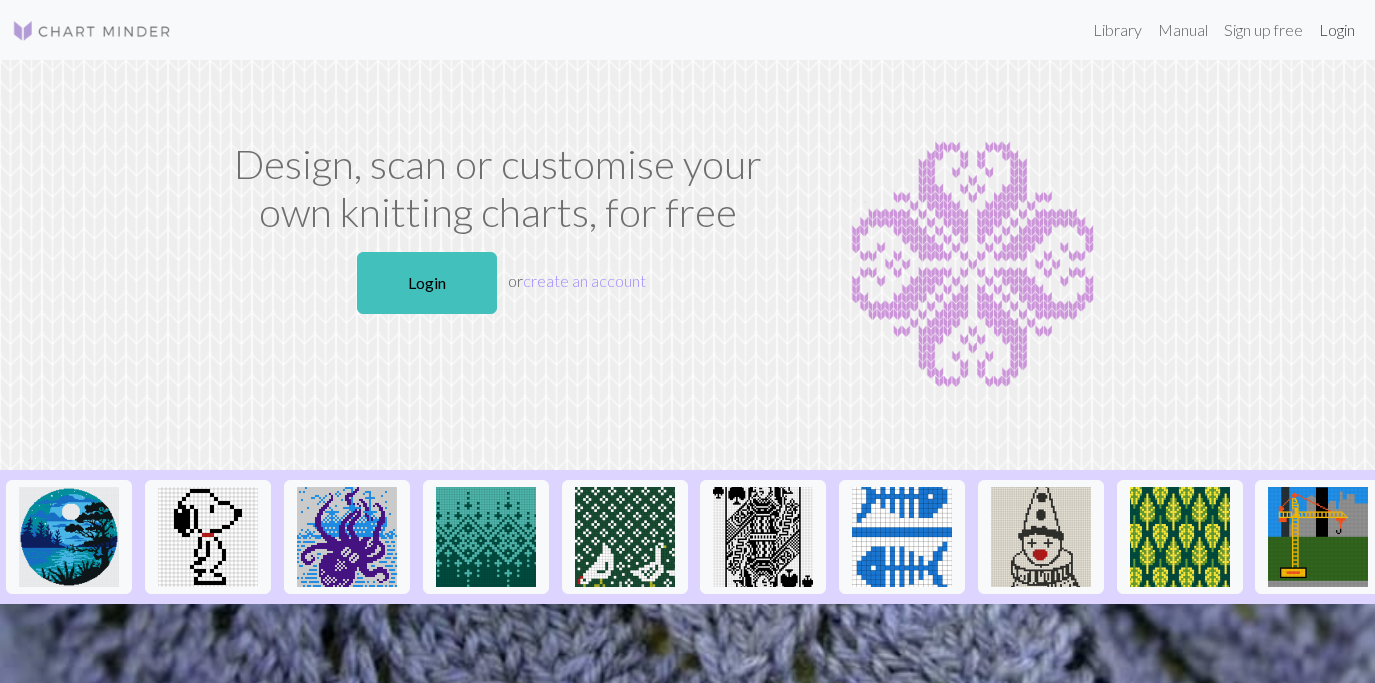 click on "Login" at bounding box center (1337, 30) 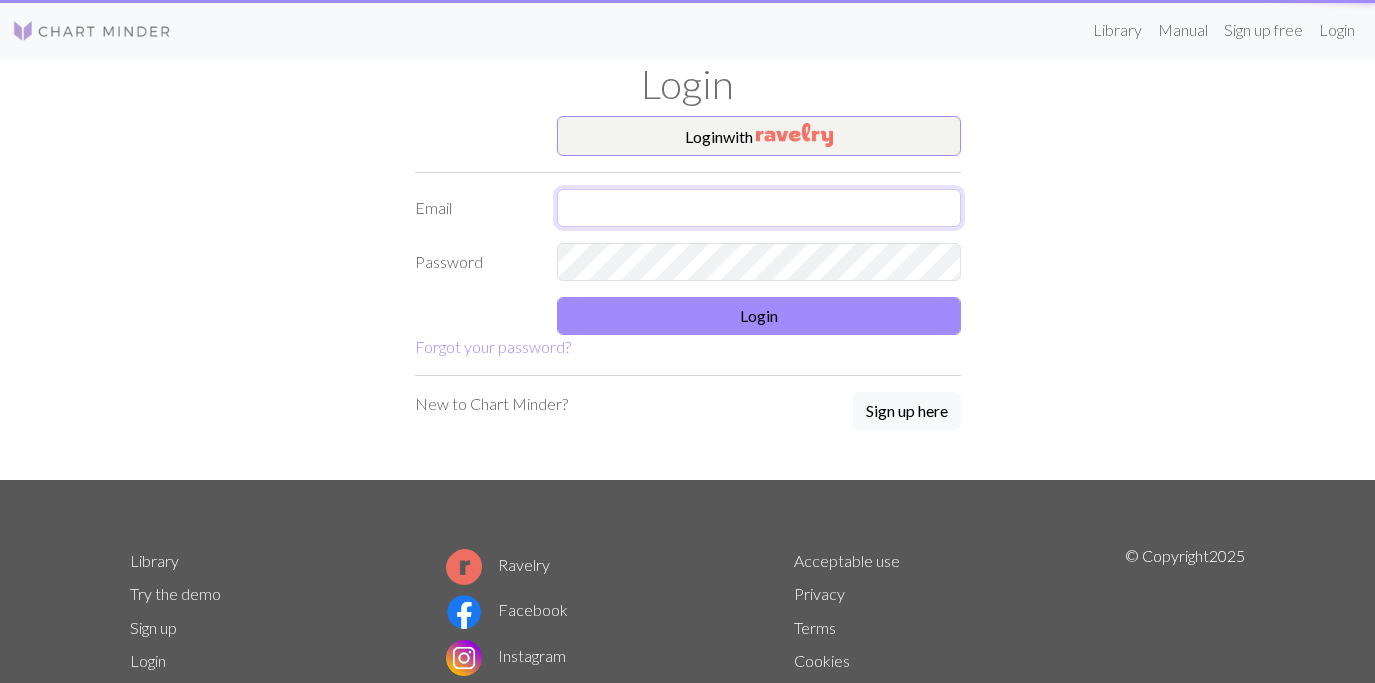 type on "emiregan3@example.com" 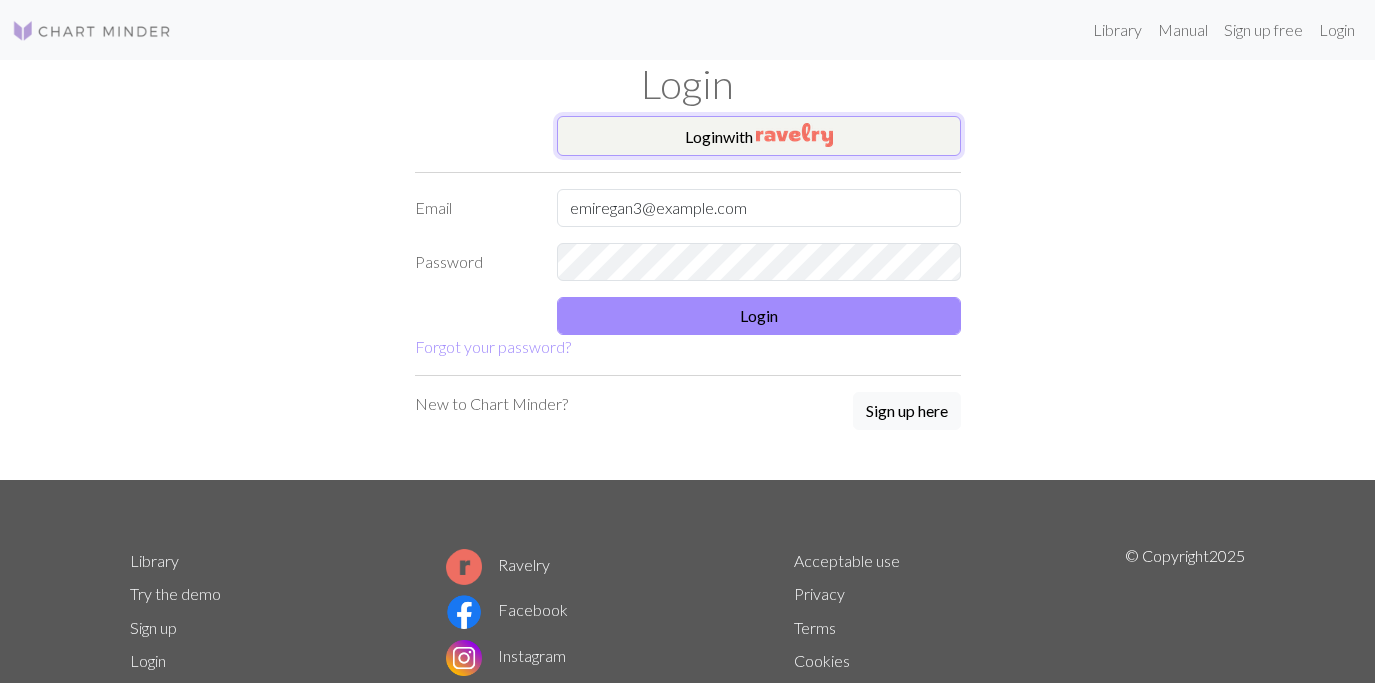 click on "Login  with" at bounding box center (759, 136) 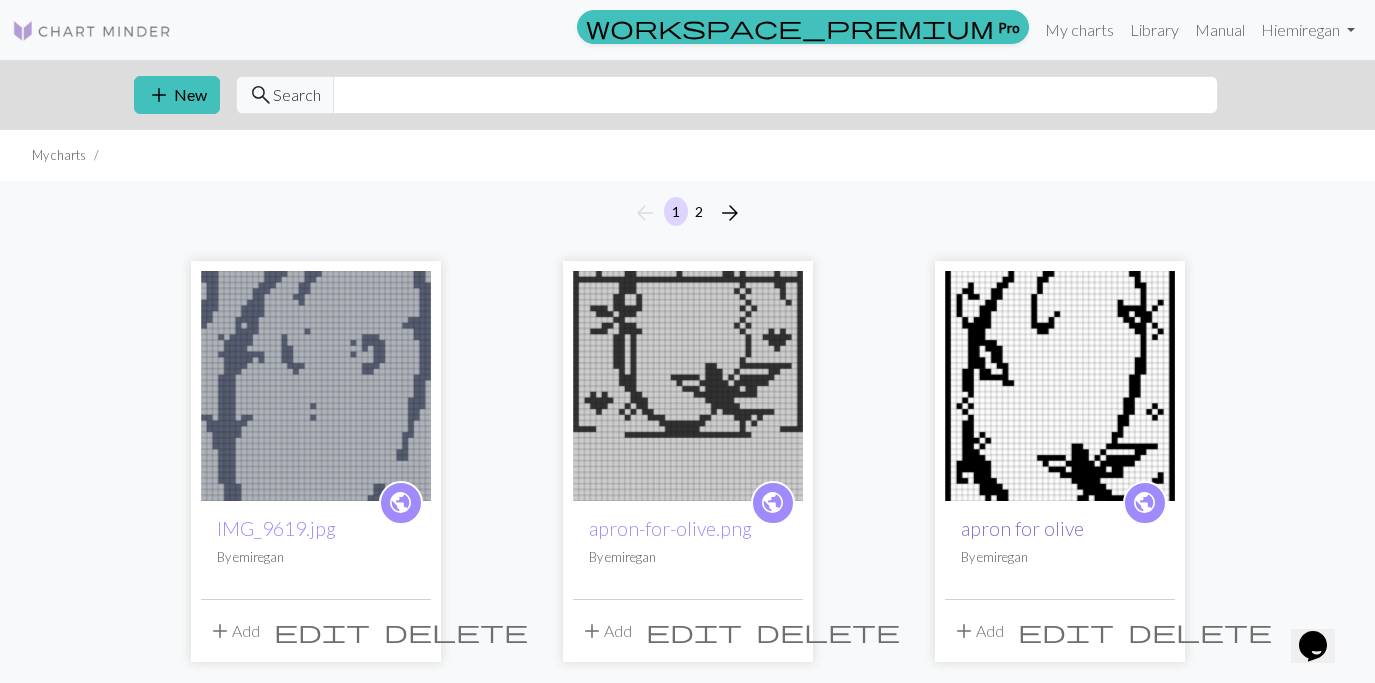 click on "apron for olive" at bounding box center [1022, 528] 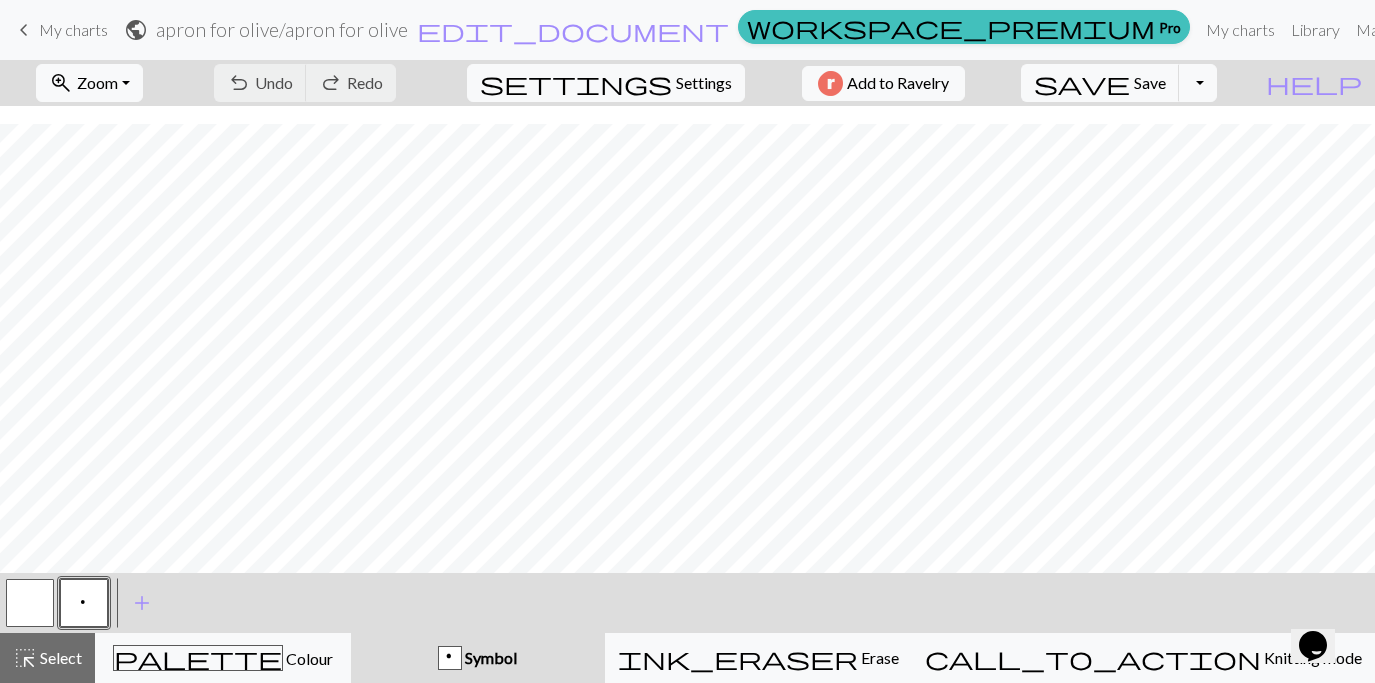 scroll, scrollTop: 311, scrollLeft: 0, axis: vertical 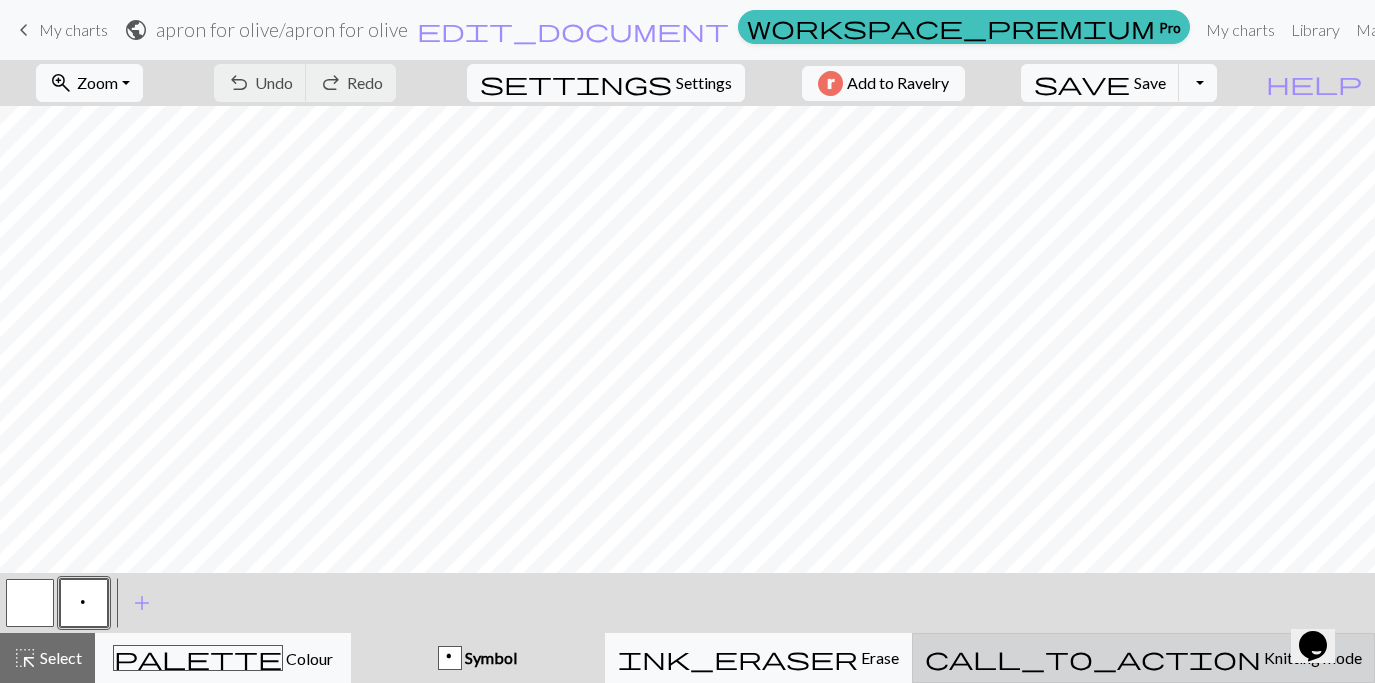 click on "call_to_action   Knitting mode   Knitting mode" at bounding box center (1143, 658) 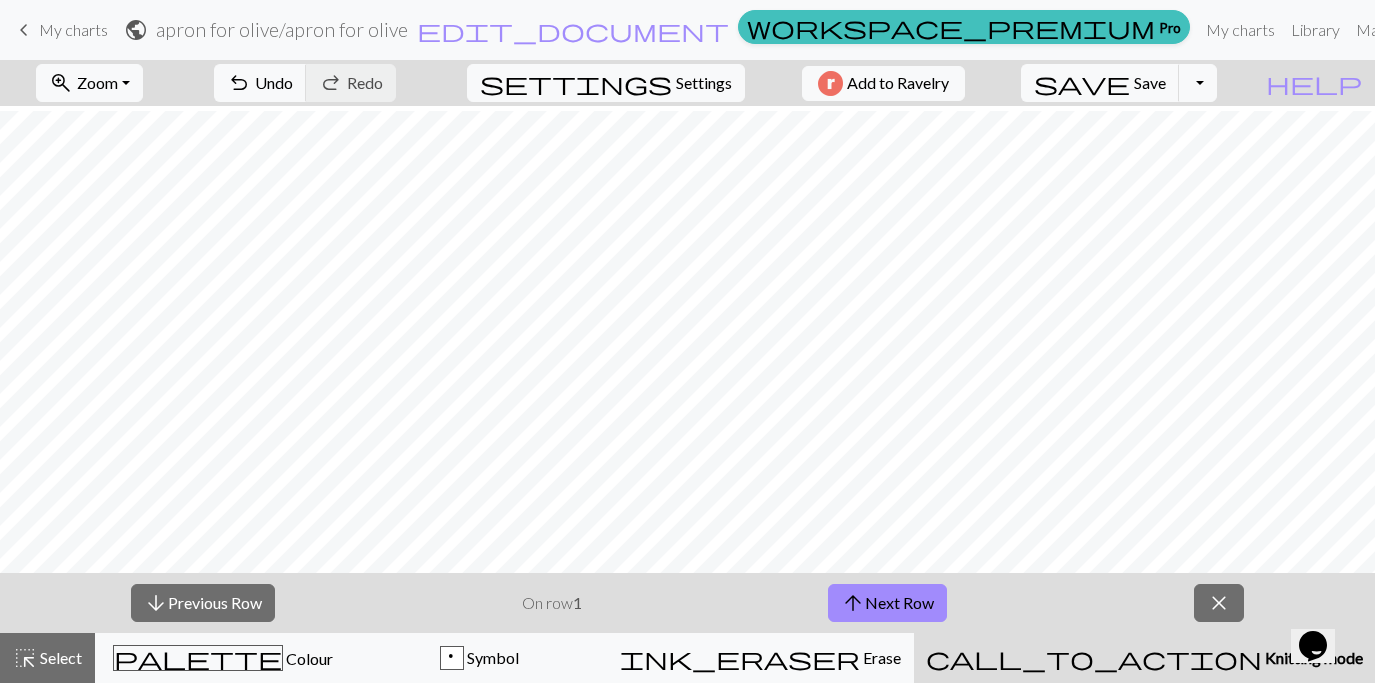 scroll, scrollTop: 823, scrollLeft: 0, axis: vertical 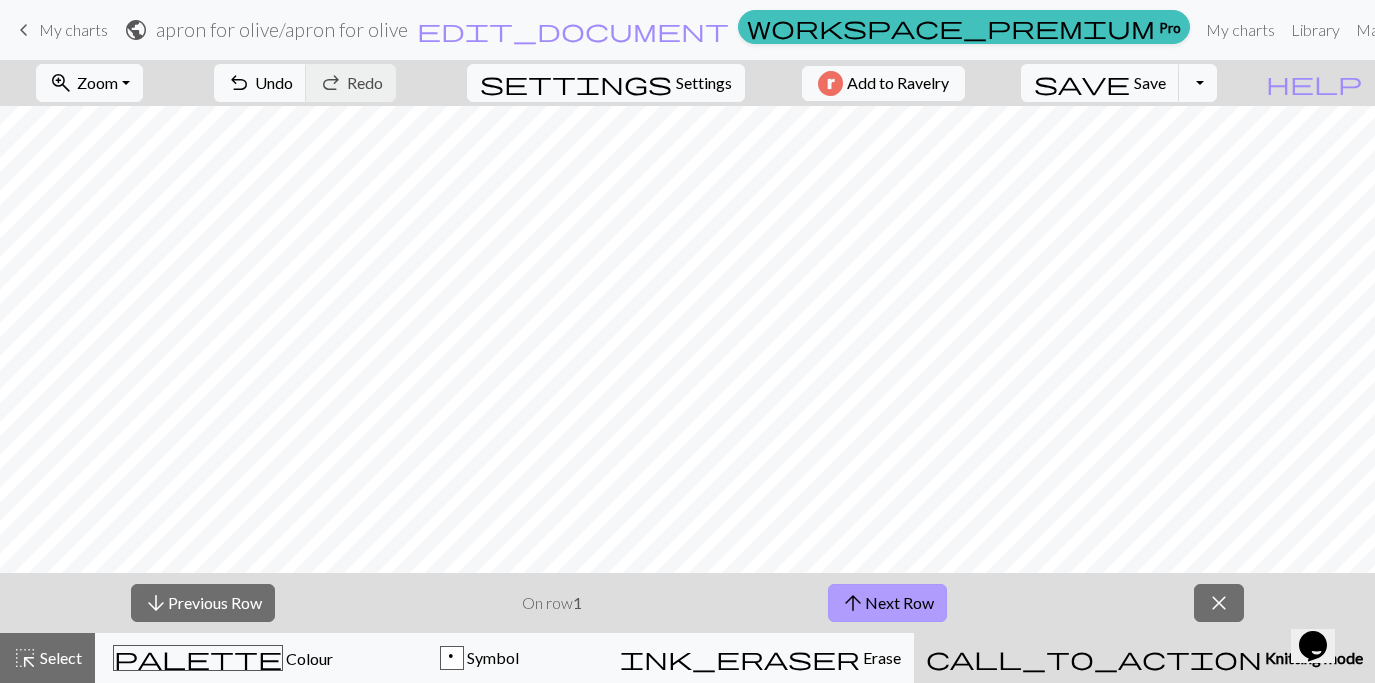 click on "arrow_upward  Next Row" at bounding box center [887, 603] 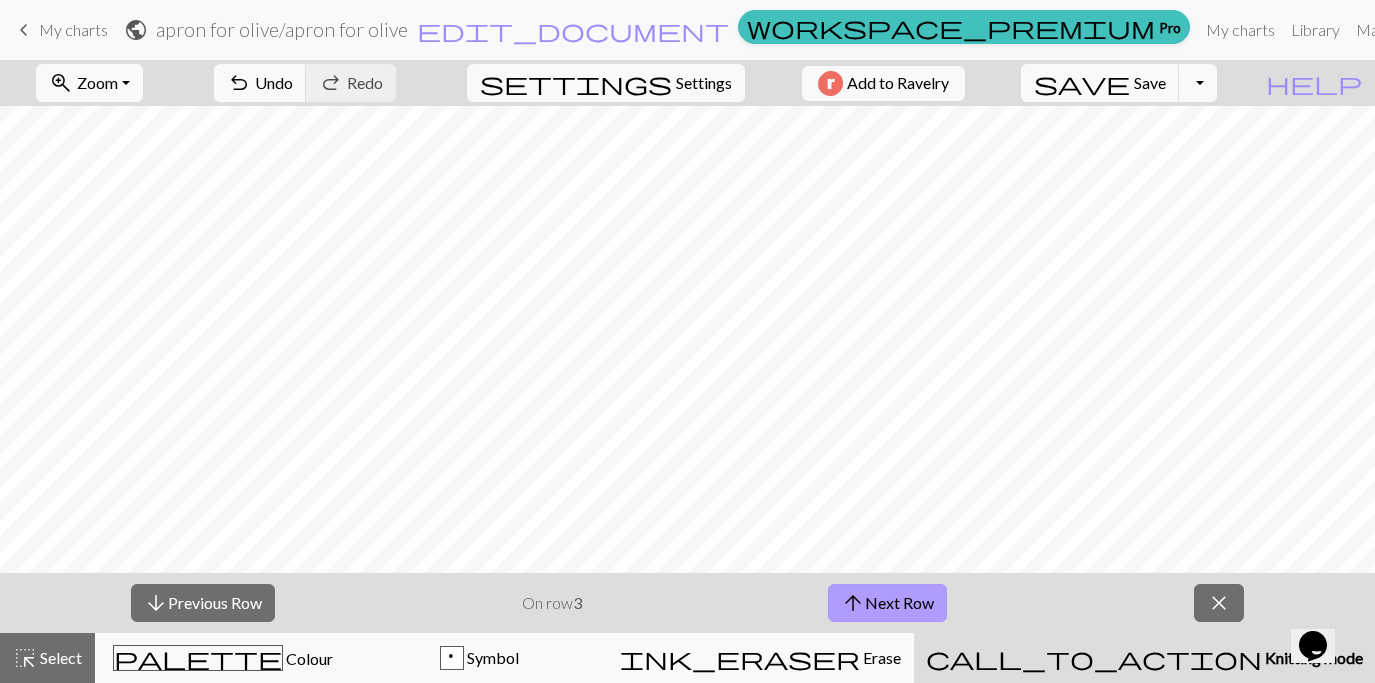 click on "arrow_upward  Next Row" at bounding box center (887, 603) 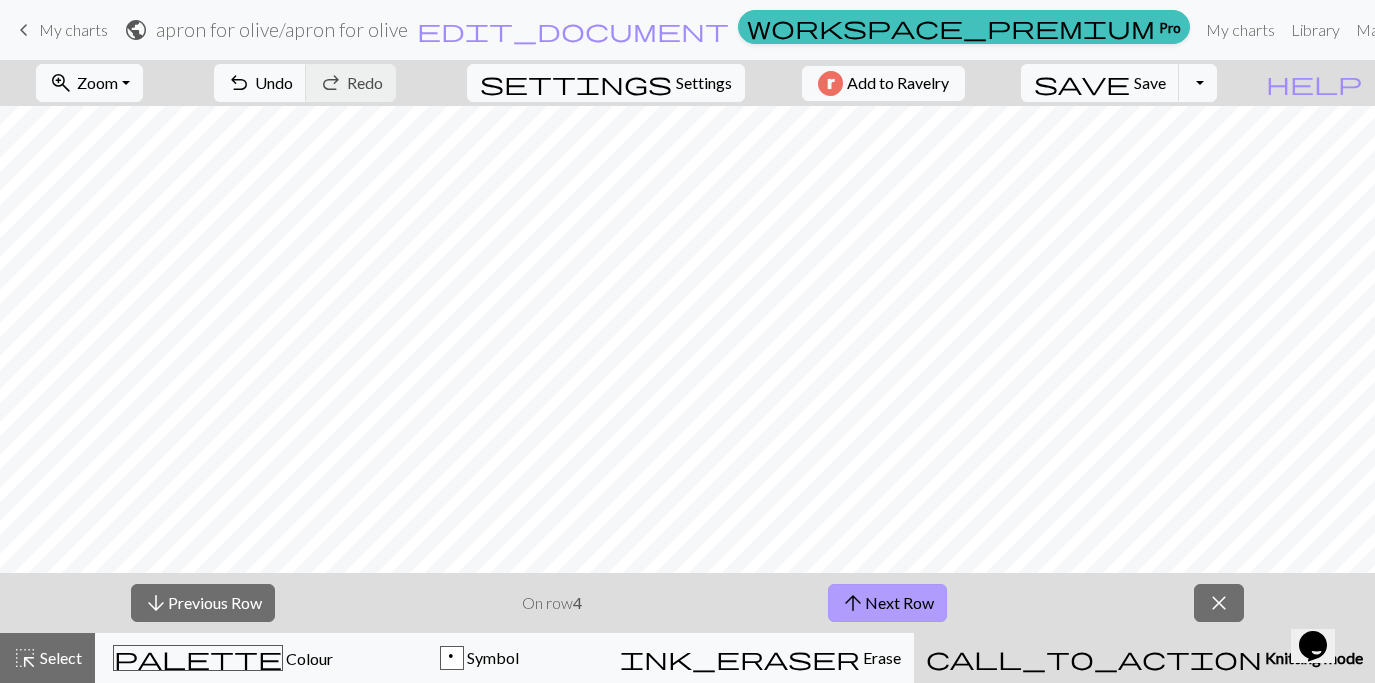 click on "arrow_upward  Next Row" at bounding box center [887, 603] 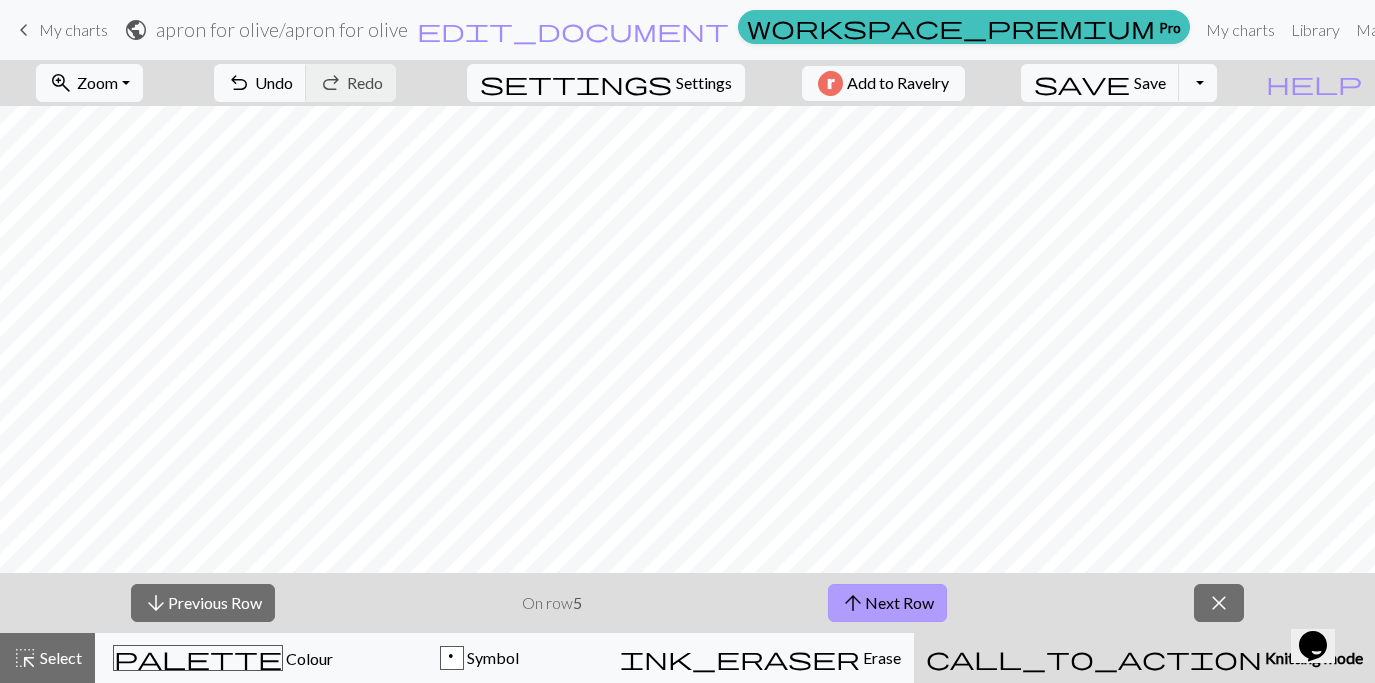 click on "arrow_upward  Next Row" at bounding box center [887, 603] 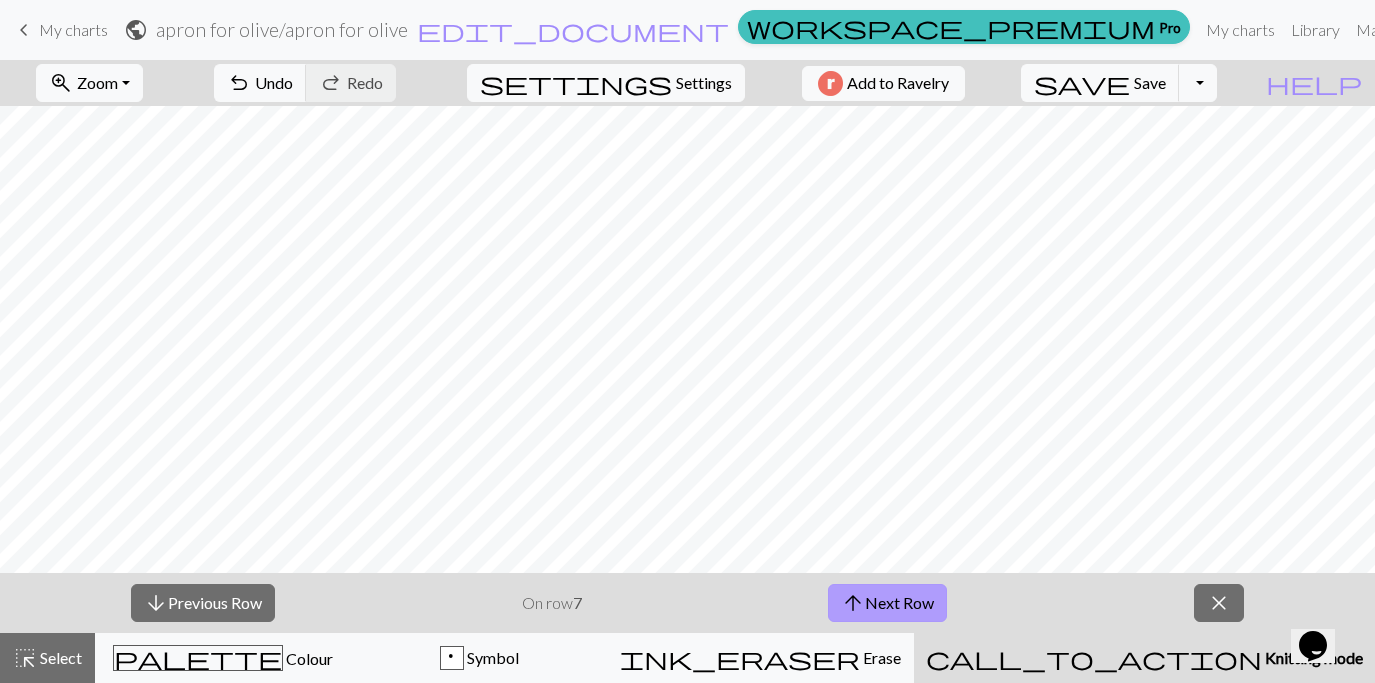 click on "arrow_upward  Next Row" at bounding box center [887, 603] 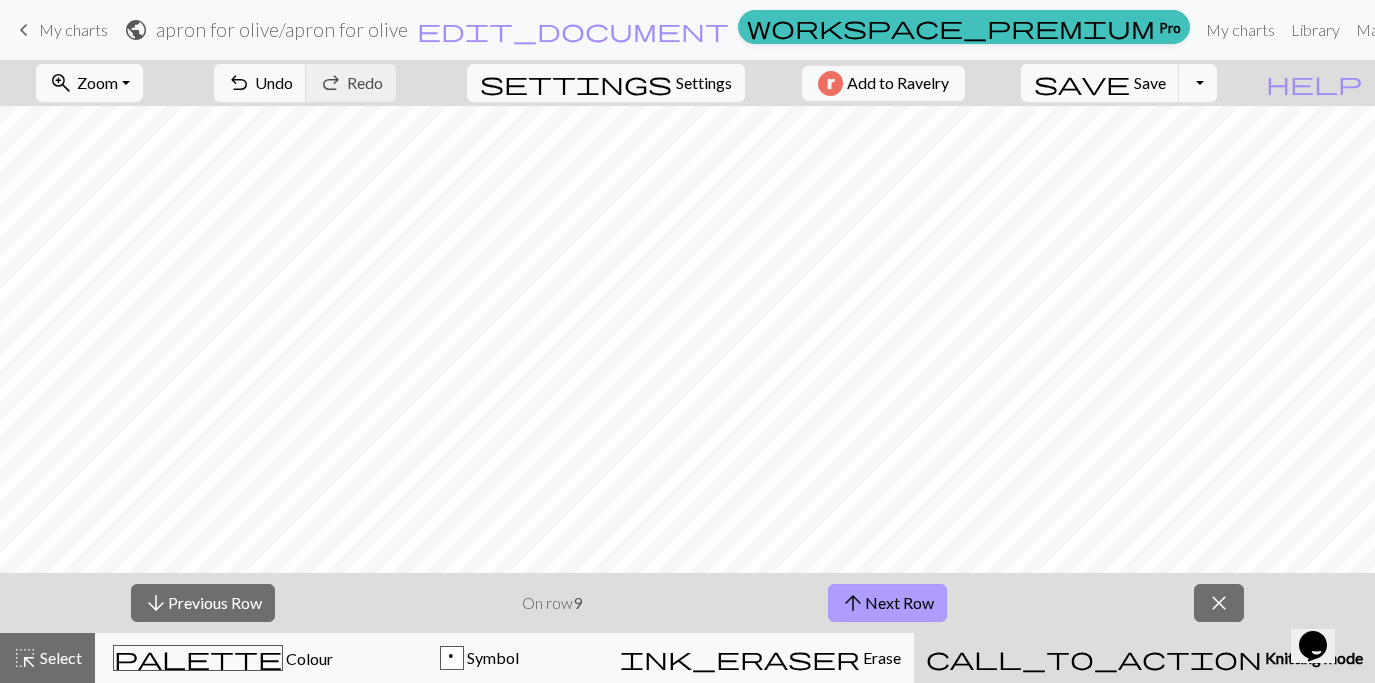 click on "arrow_upward  Next Row" at bounding box center [887, 603] 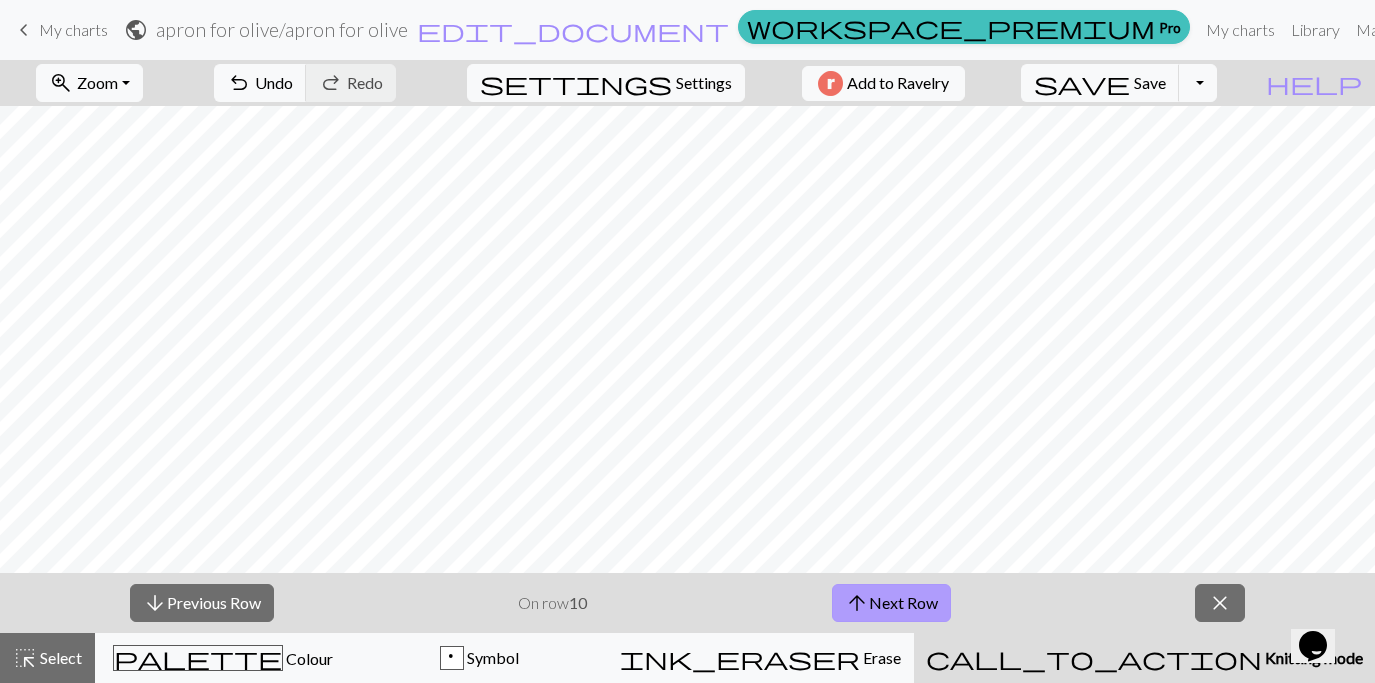 click on "arrow_upward" at bounding box center [857, 603] 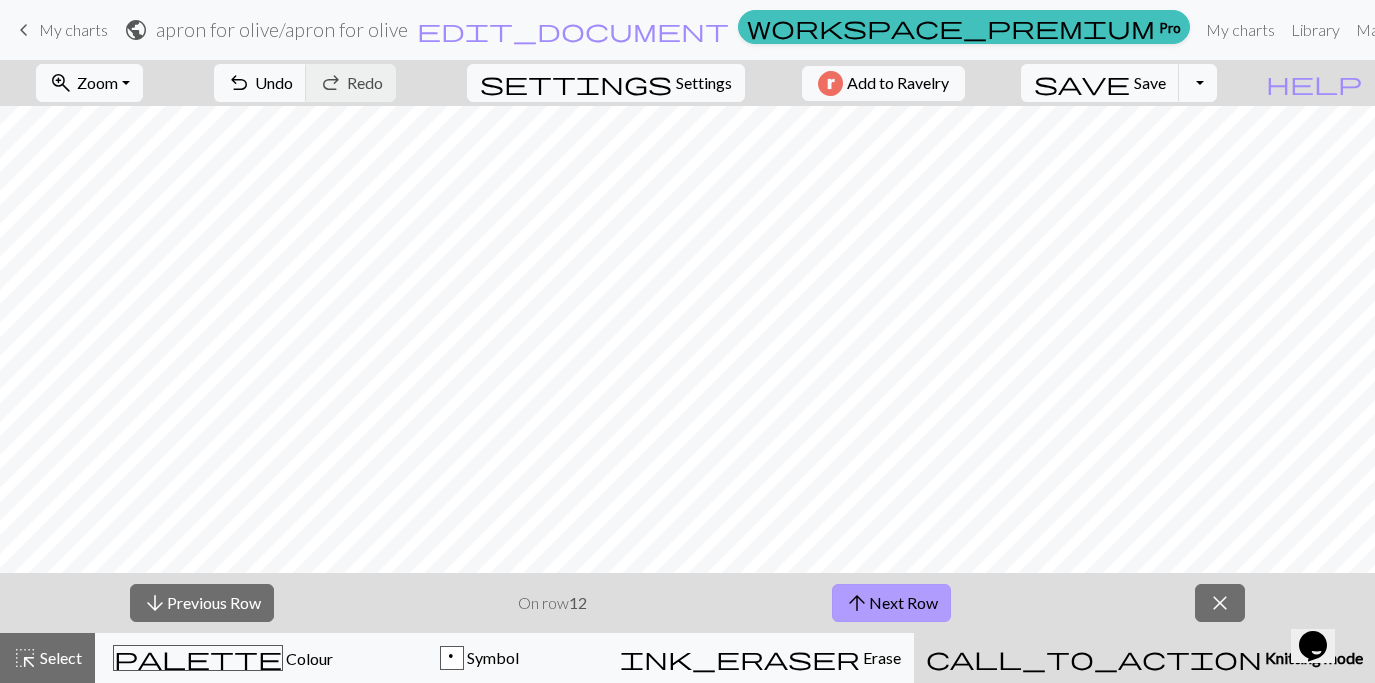click on "arrow_upward" at bounding box center (857, 603) 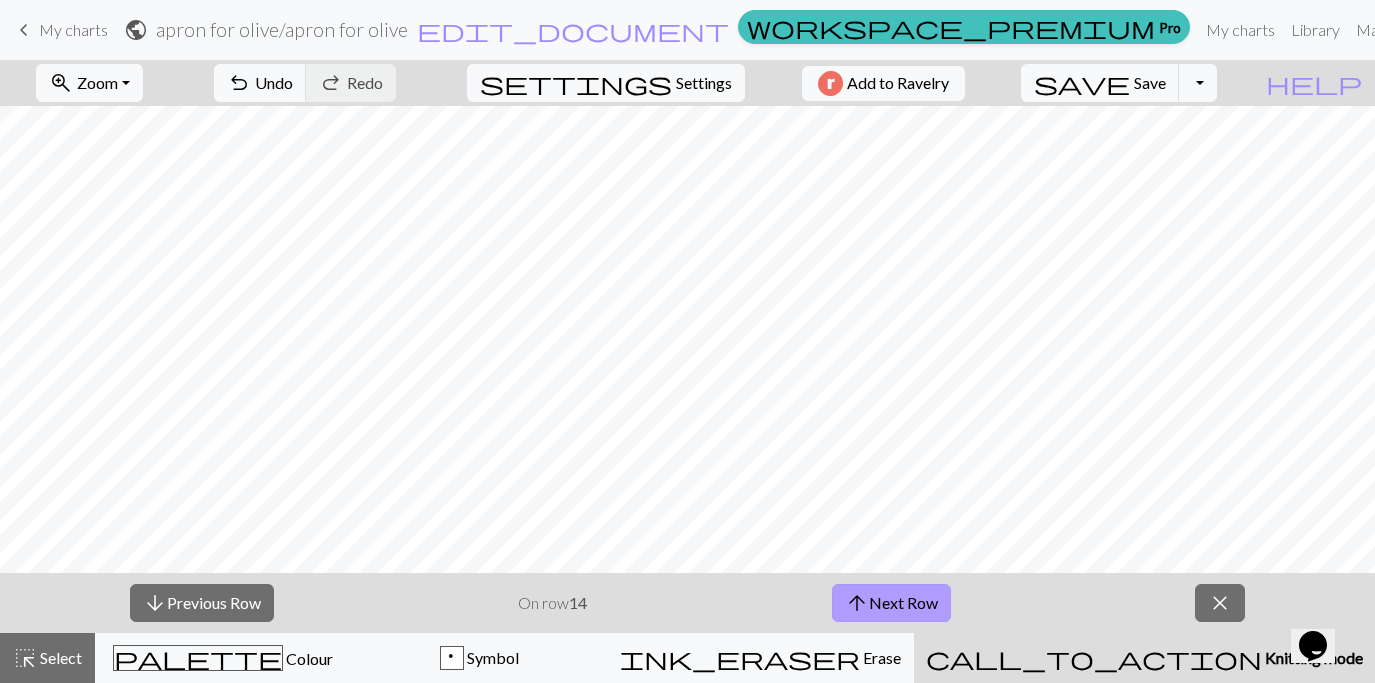 click on "arrow_upward" at bounding box center (857, 603) 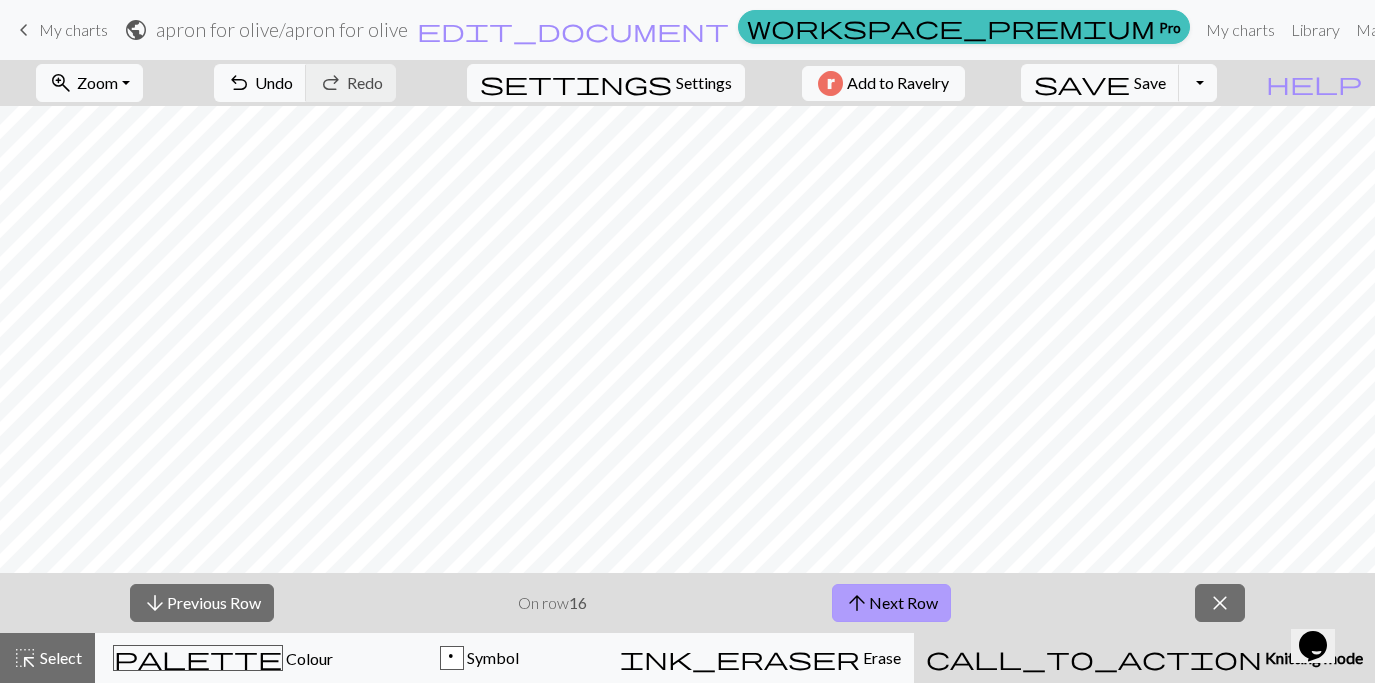 click on "arrow_upward" at bounding box center [857, 603] 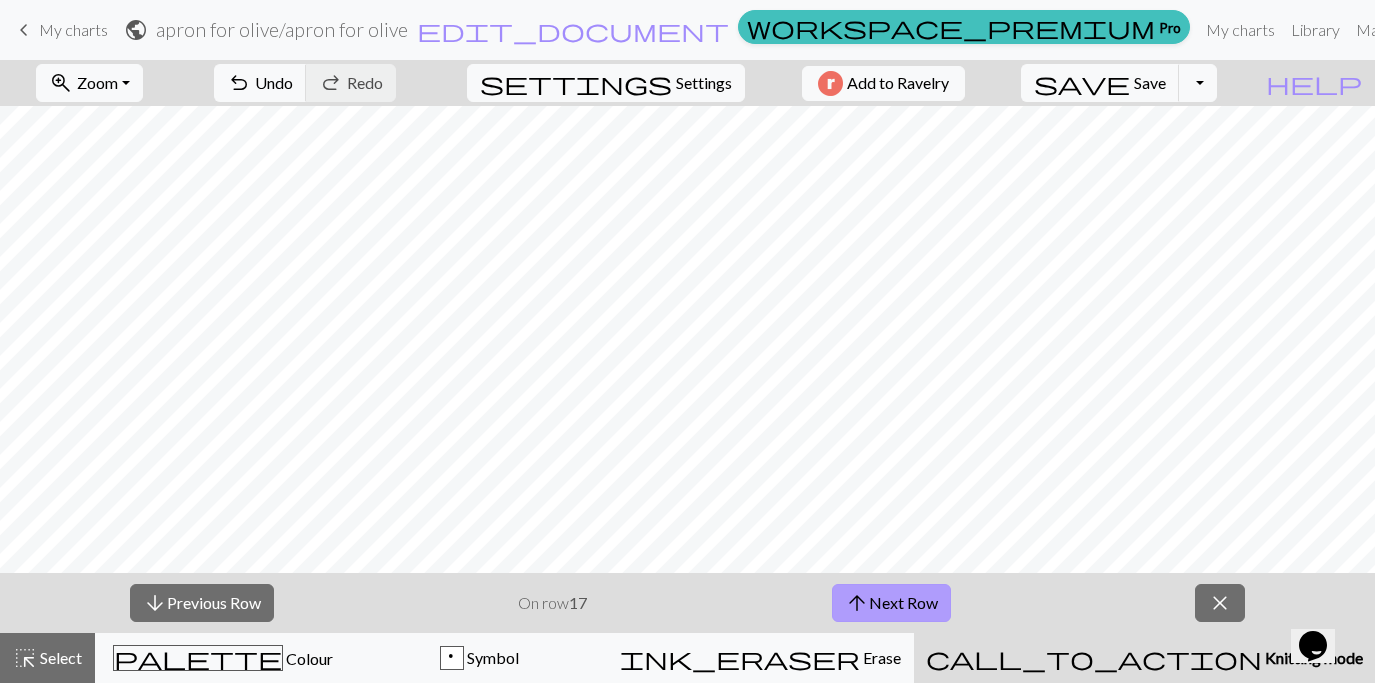 click on "arrow_upward" at bounding box center [857, 603] 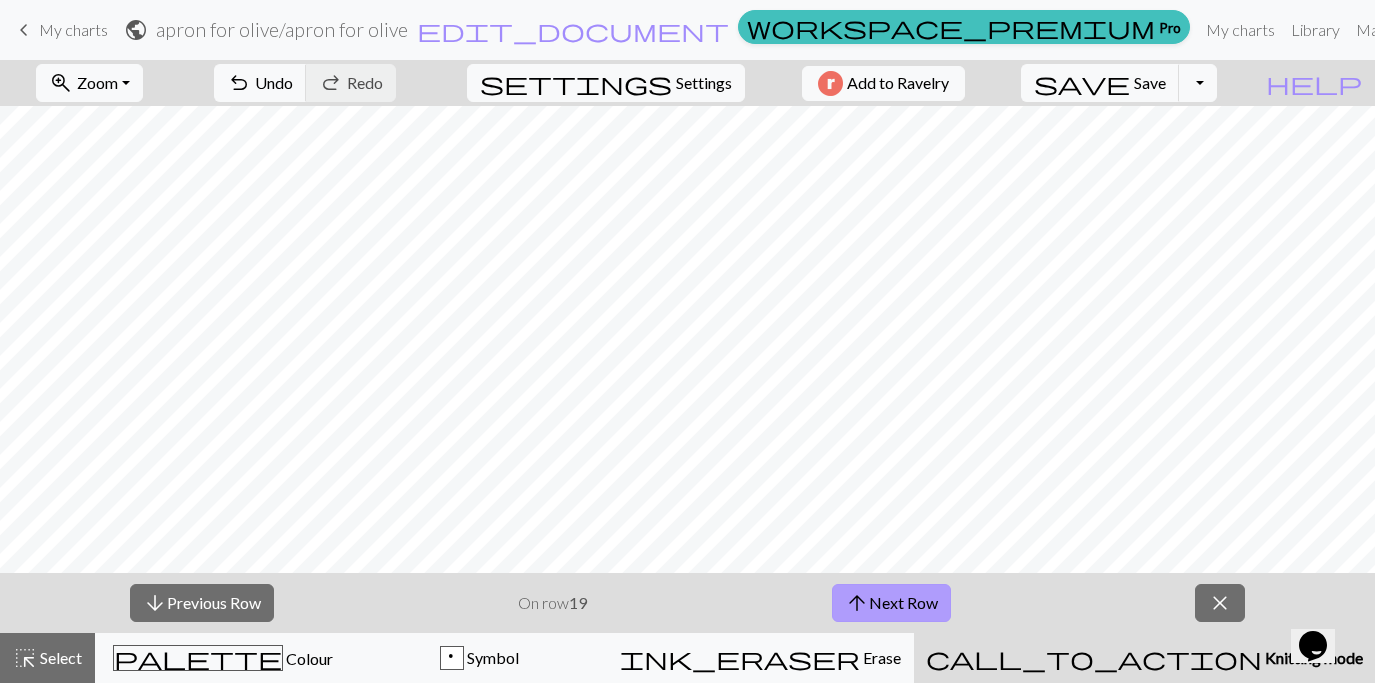 click on "arrow_upward" at bounding box center (857, 603) 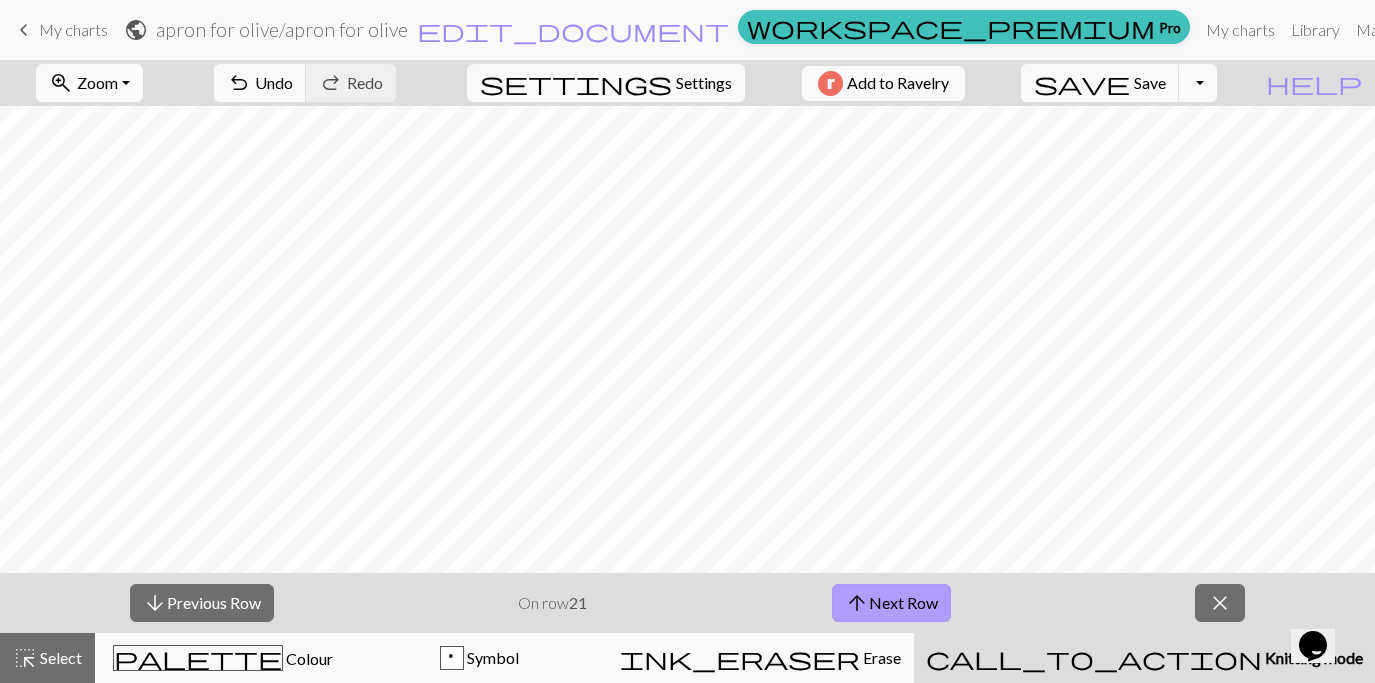 click on "arrow_upward" at bounding box center [857, 603] 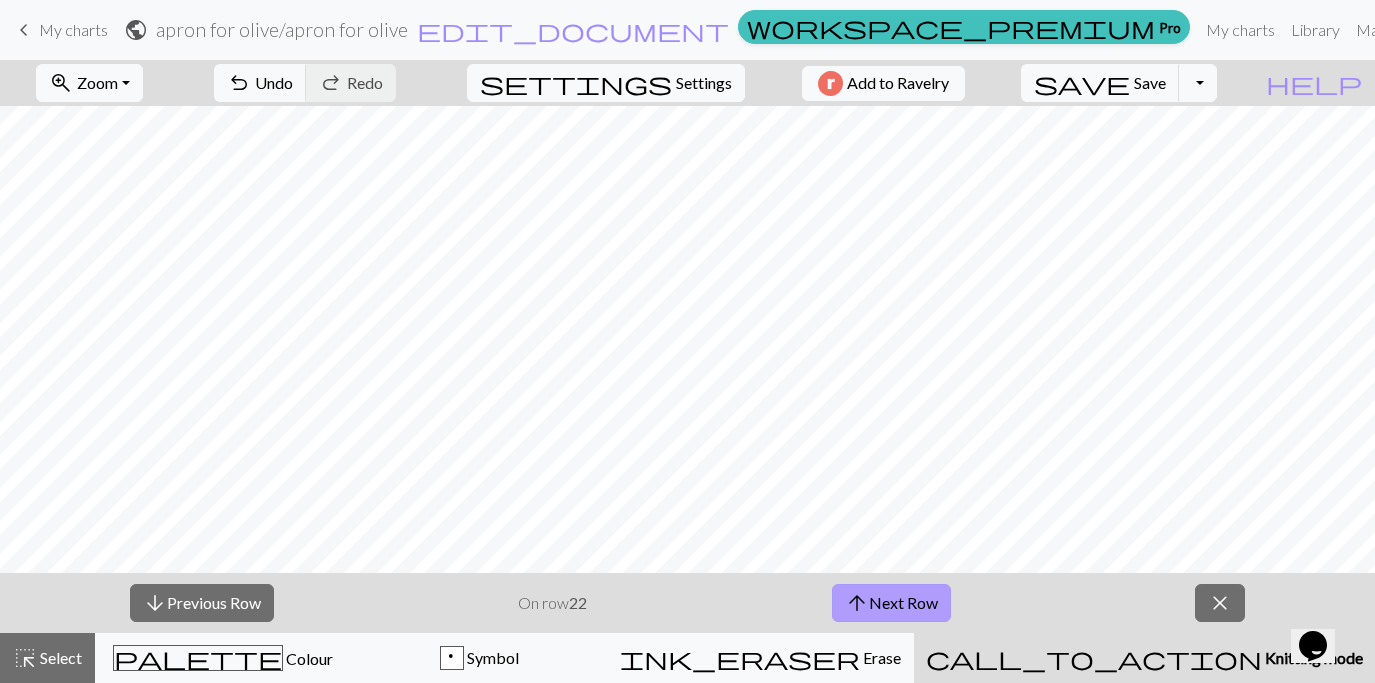 click on "arrow_upward" at bounding box center (857, 603) 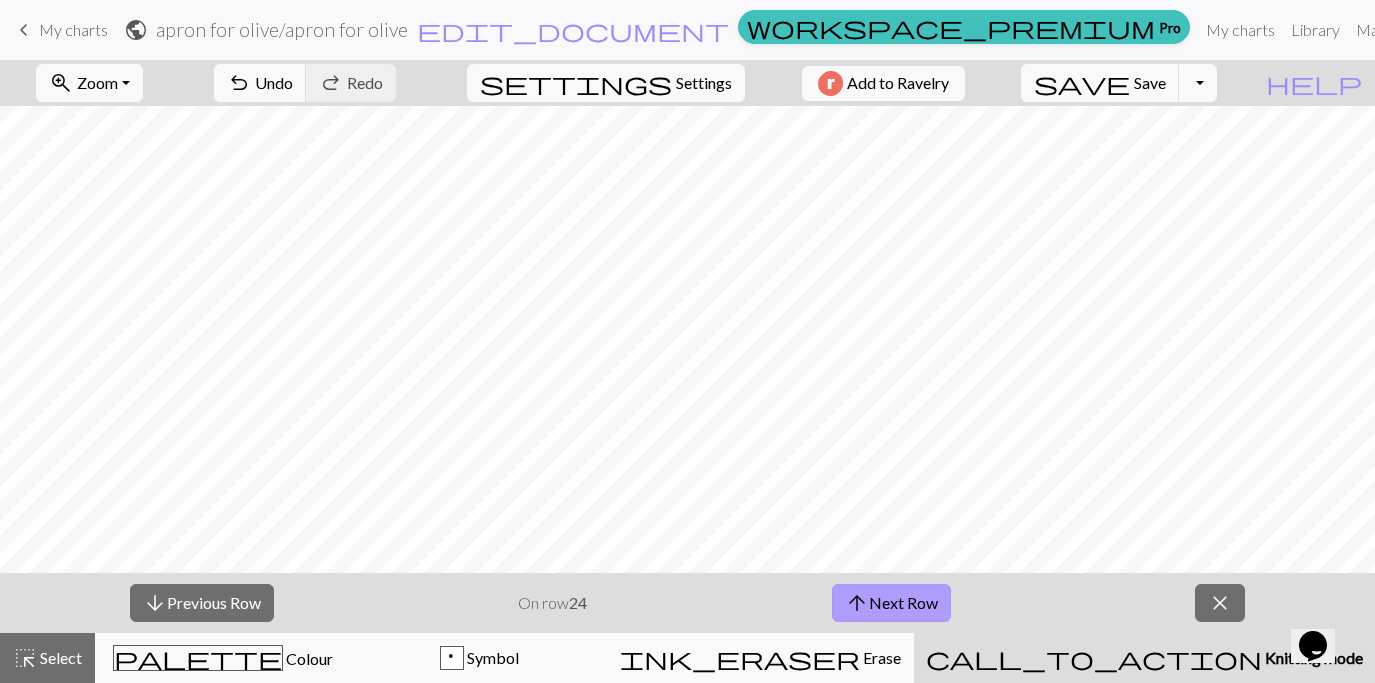 click on "arrow_upward" at bounding box center [857, 603] 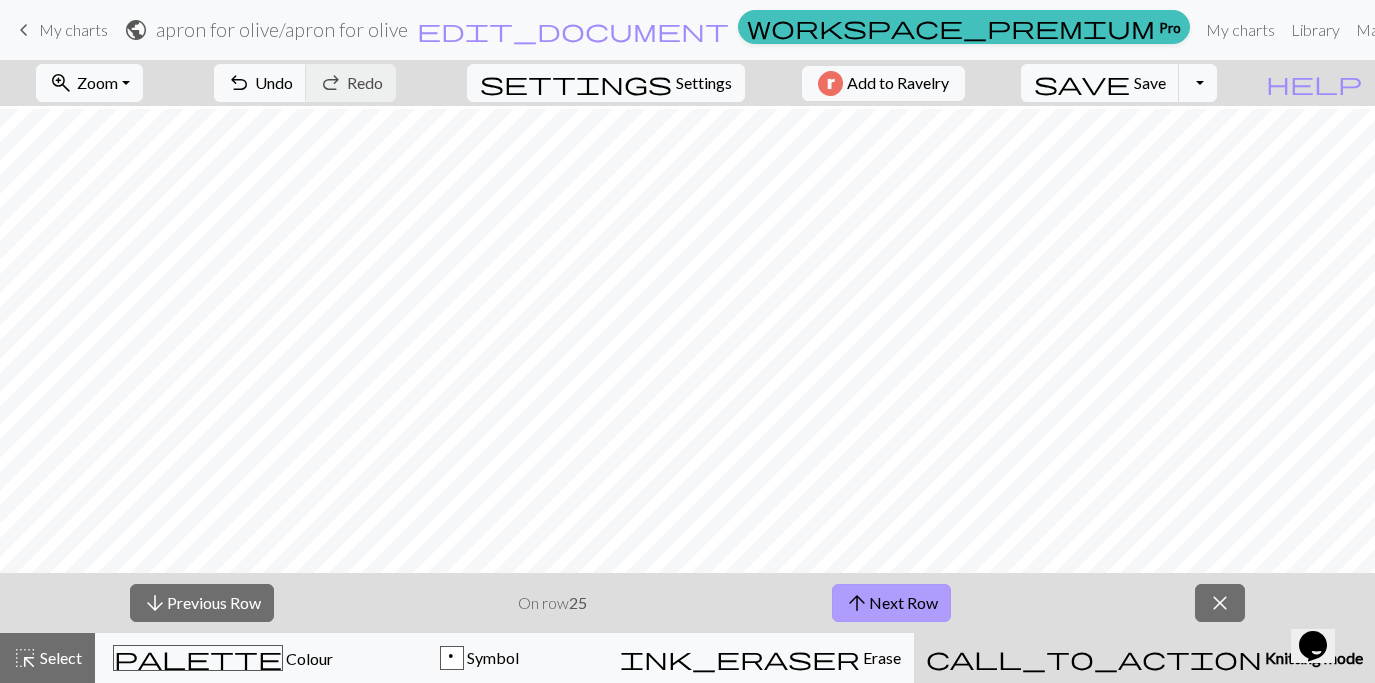 scroll, scrollTop: 425, scrollLeft: 0, axis: vertical 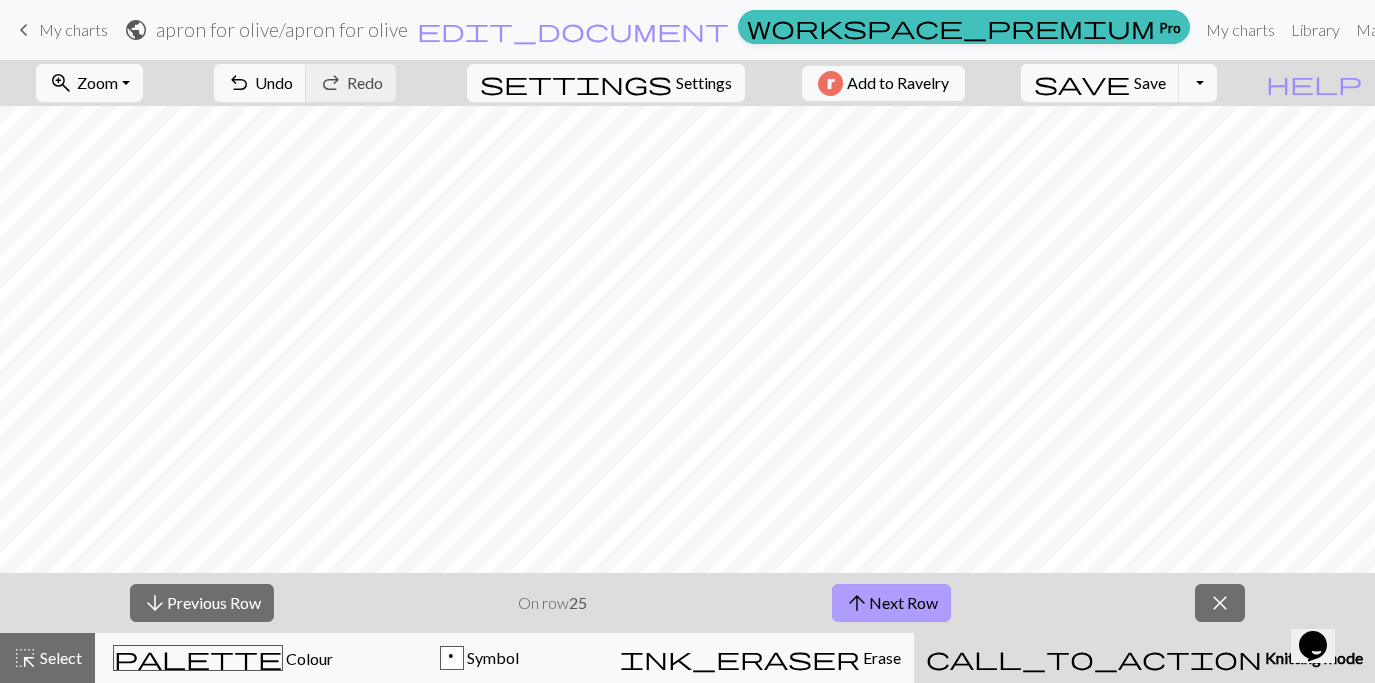 click on "arrow_upward  Next Row" at bounding box center [891, 603] 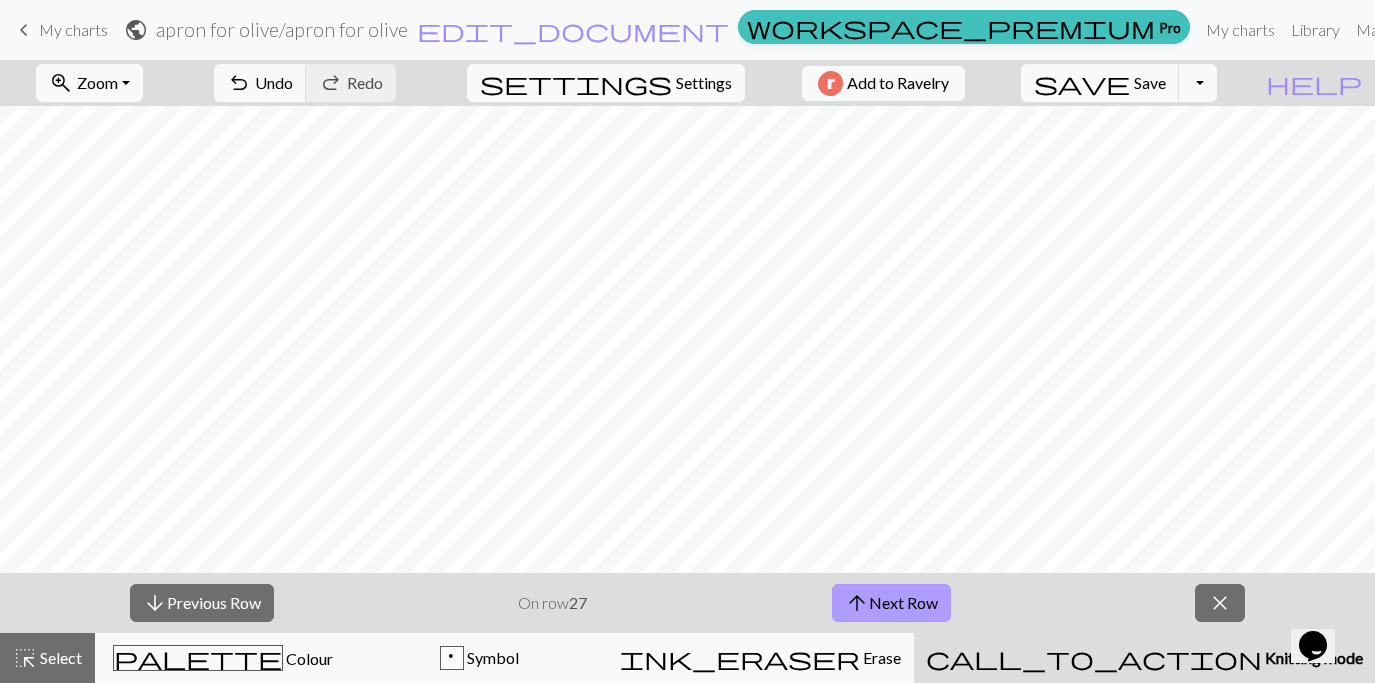 click on "arrow_upward  Next Row" at bounding box center (891, 603) 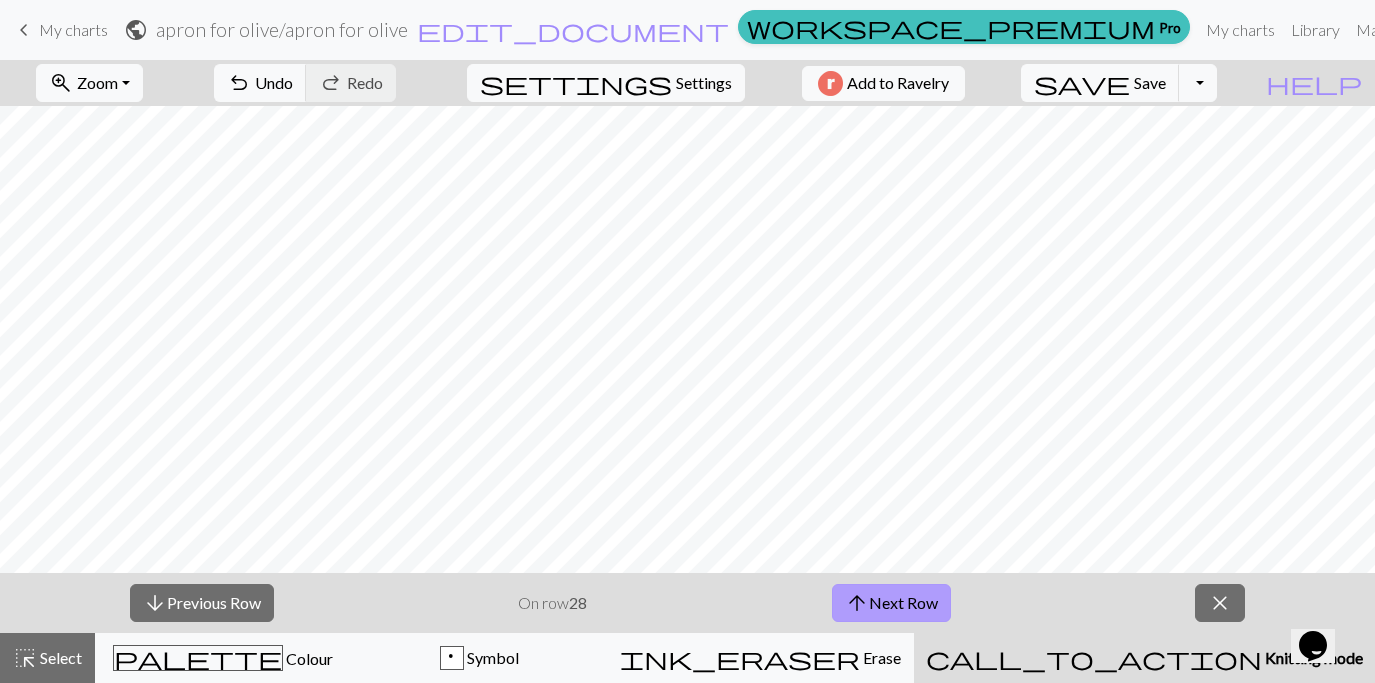 click on "arrow_upward  Next Row" at bounding box center [891, 603] 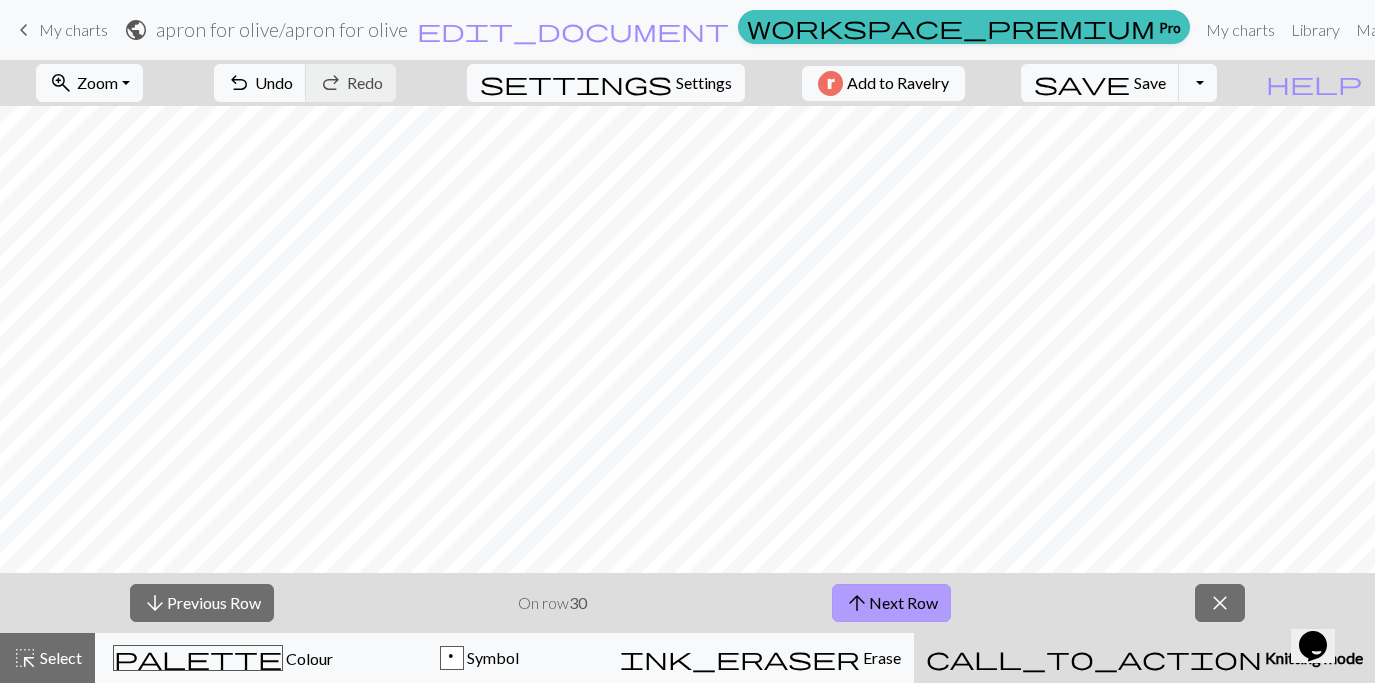 click on "arrow_upward  Next Row" at bounding box center (891, 603) 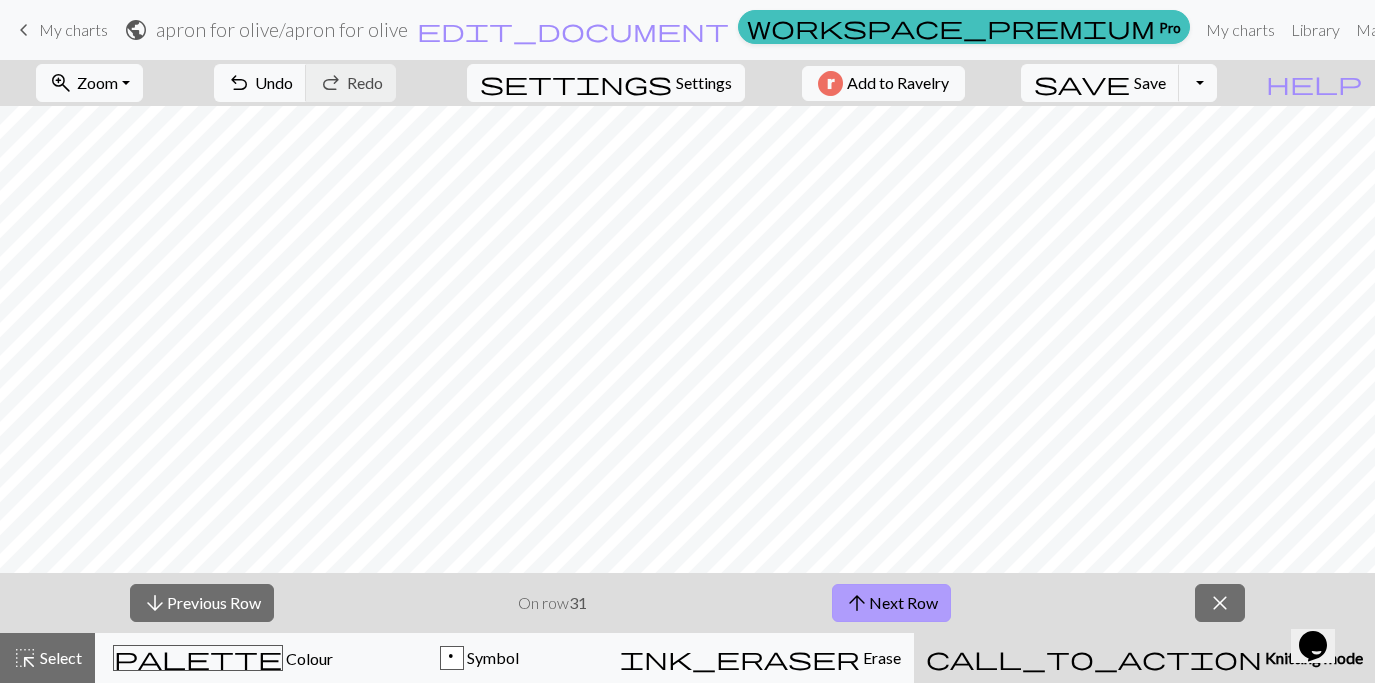 click on "arrow_upward  Next Row" at bounding box center [891, 603] 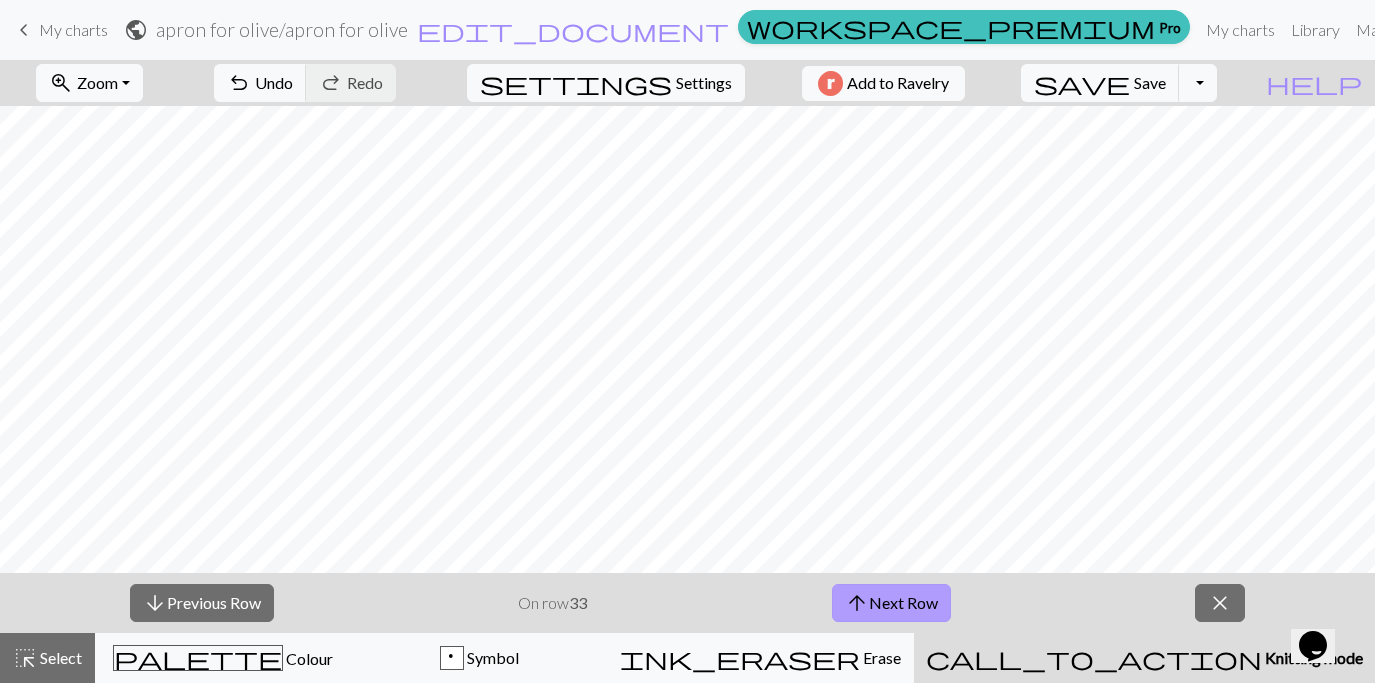 click on "arrow_upward  Next Row" at bounding box center (891, 603) 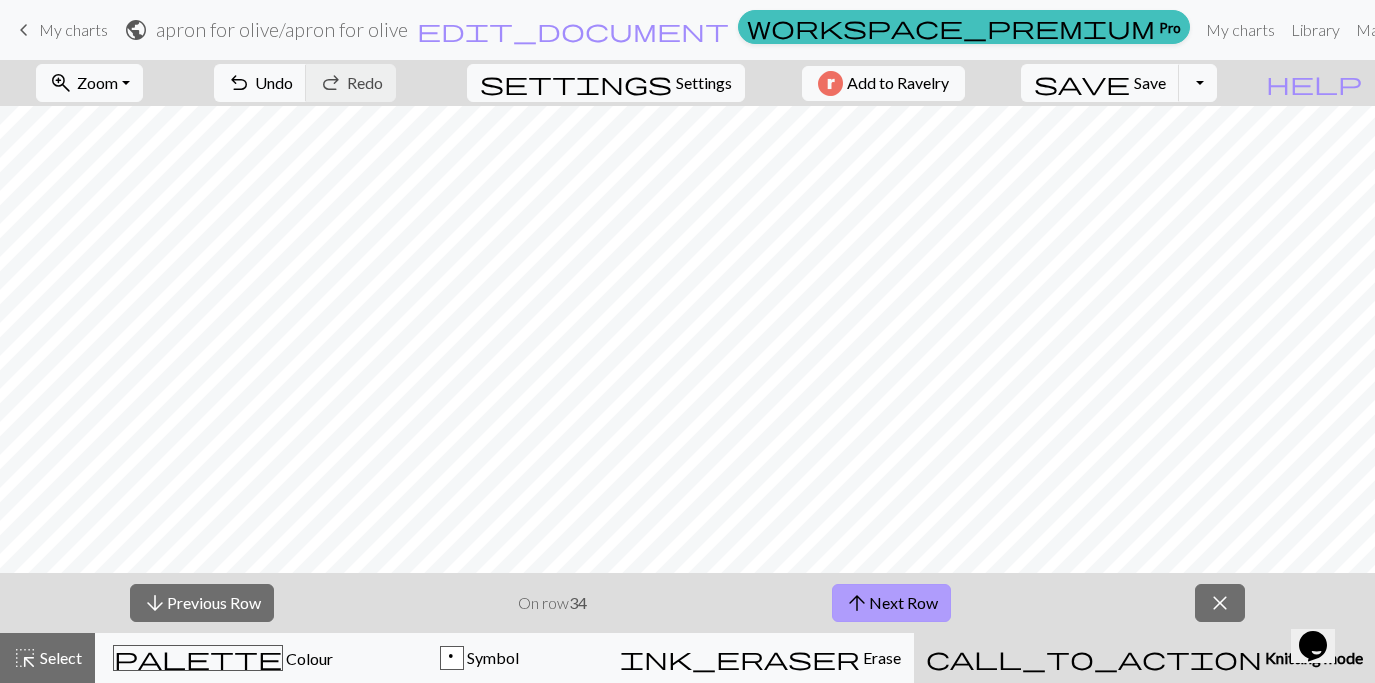 click on "arrow_upward  Next Row" at bounding box center (891, 603) 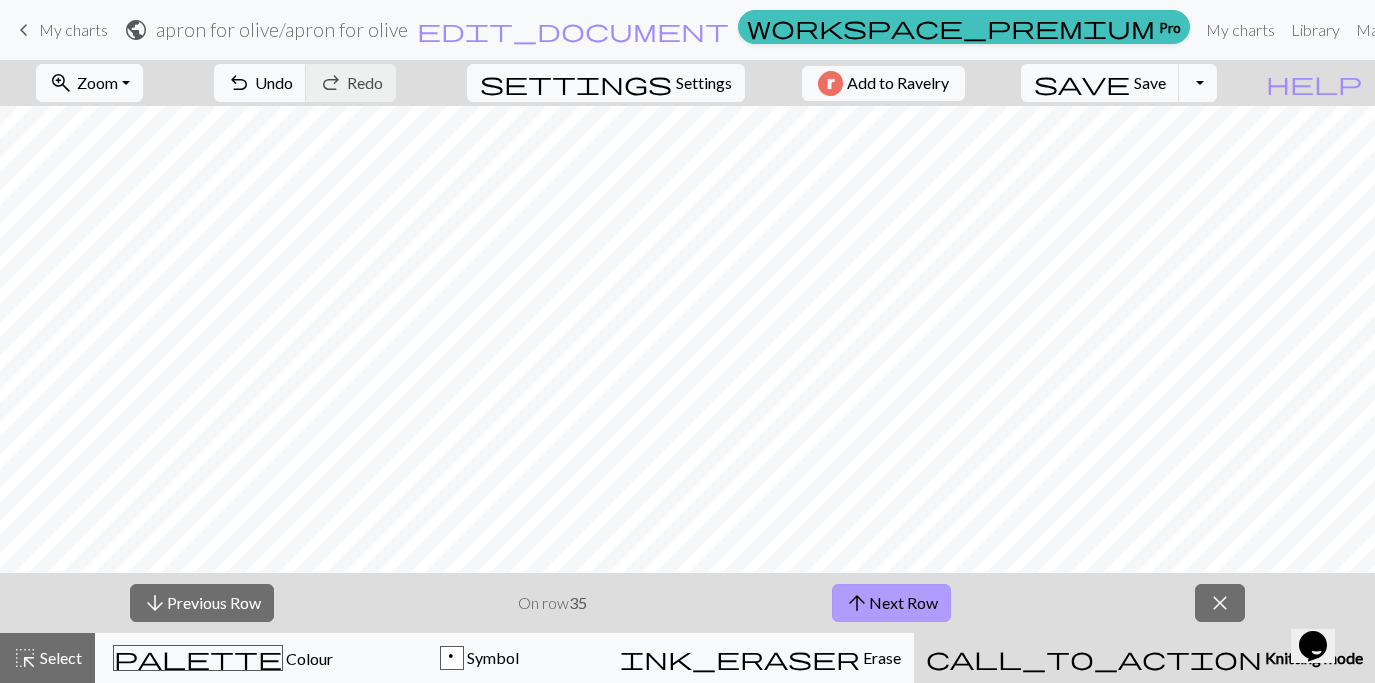 click on "arrow_upward  Next Row" at bounding box center (891, 603) 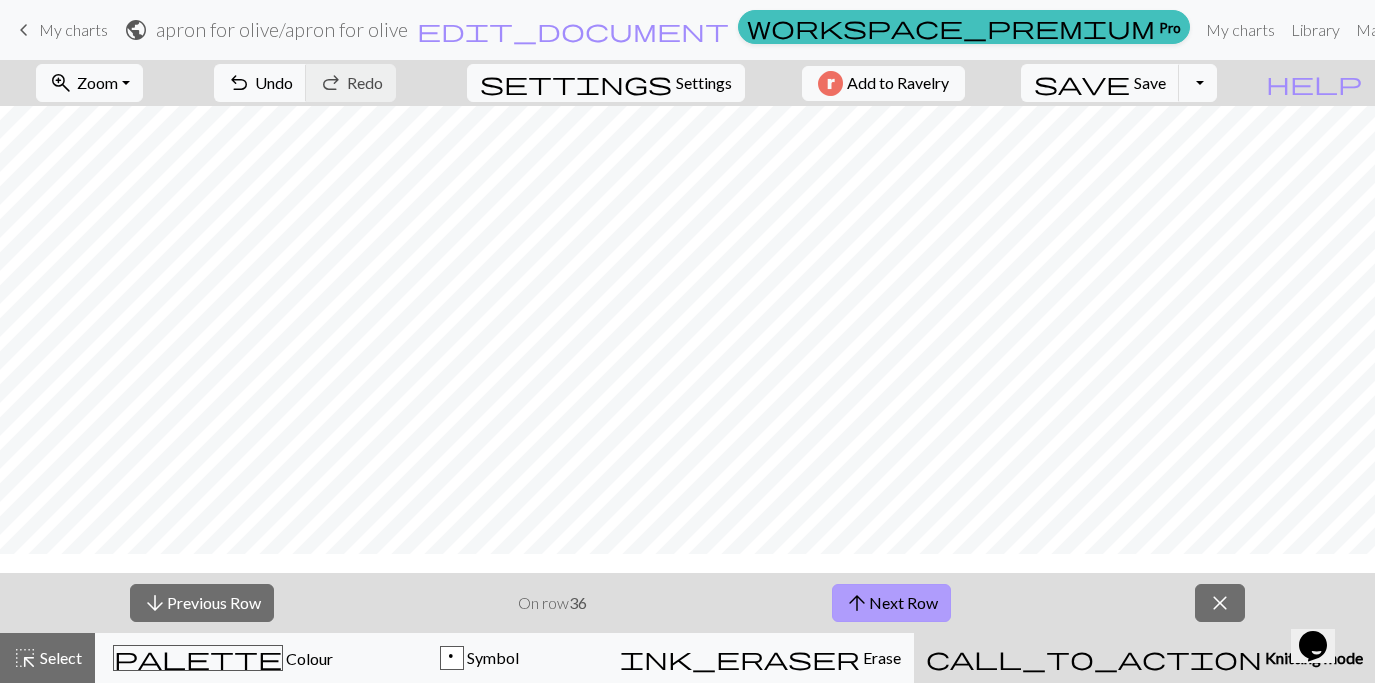 scroll, scrollTop: 212, scrollLeft: 0, axis: vertical 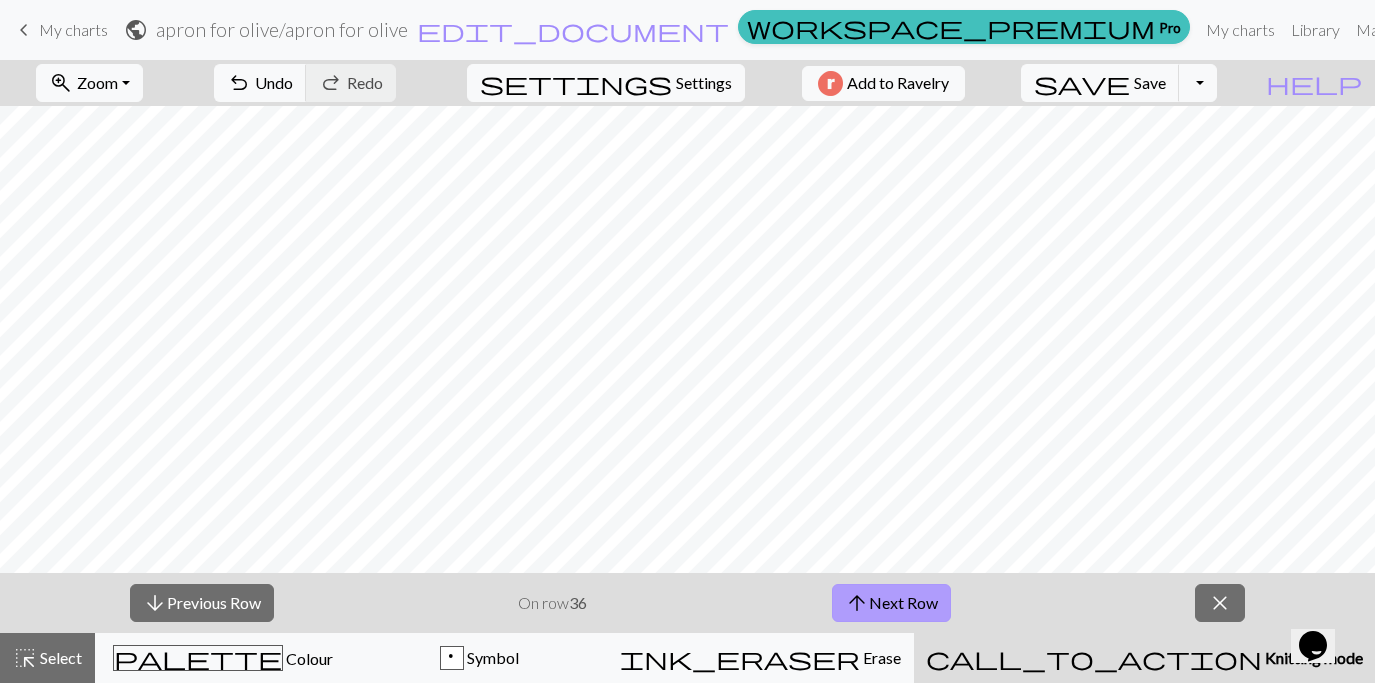click on "arrow_upward  Next Row" at bounding box center [891, 603] 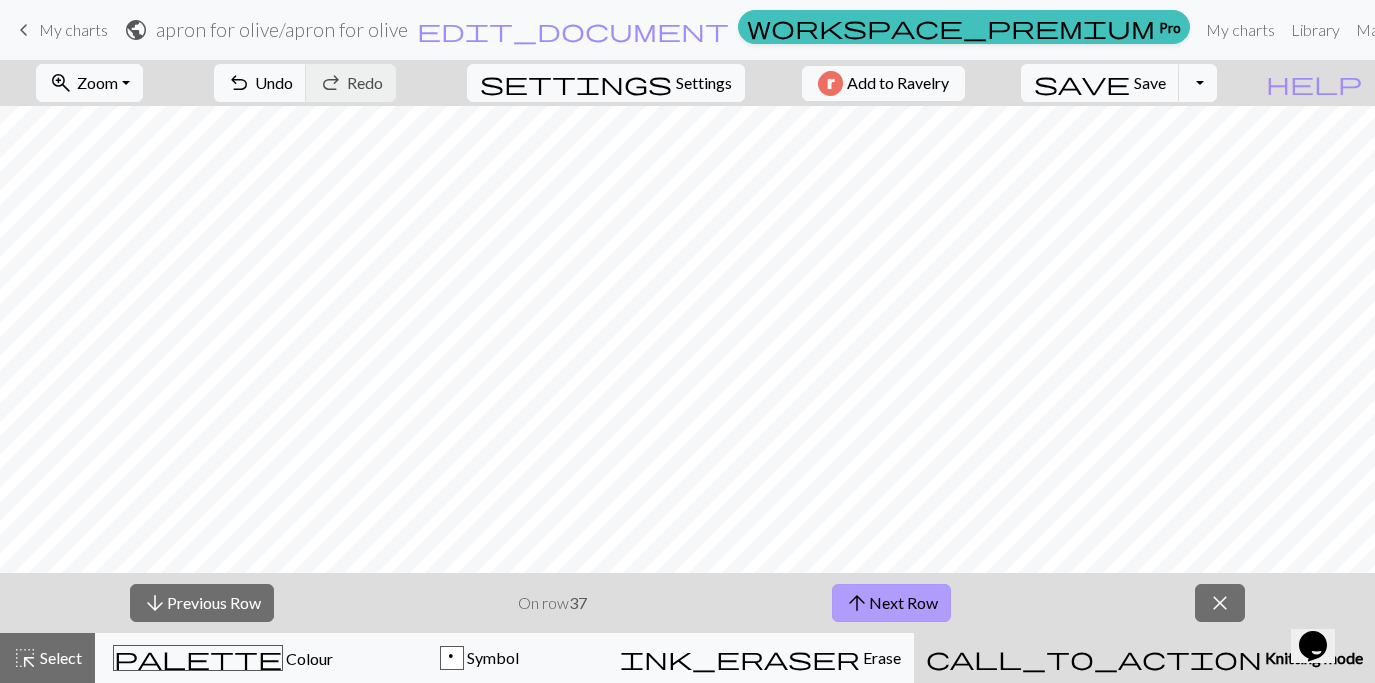 click on "arrow_upward  Next Row" at bounding box center (891, 603) 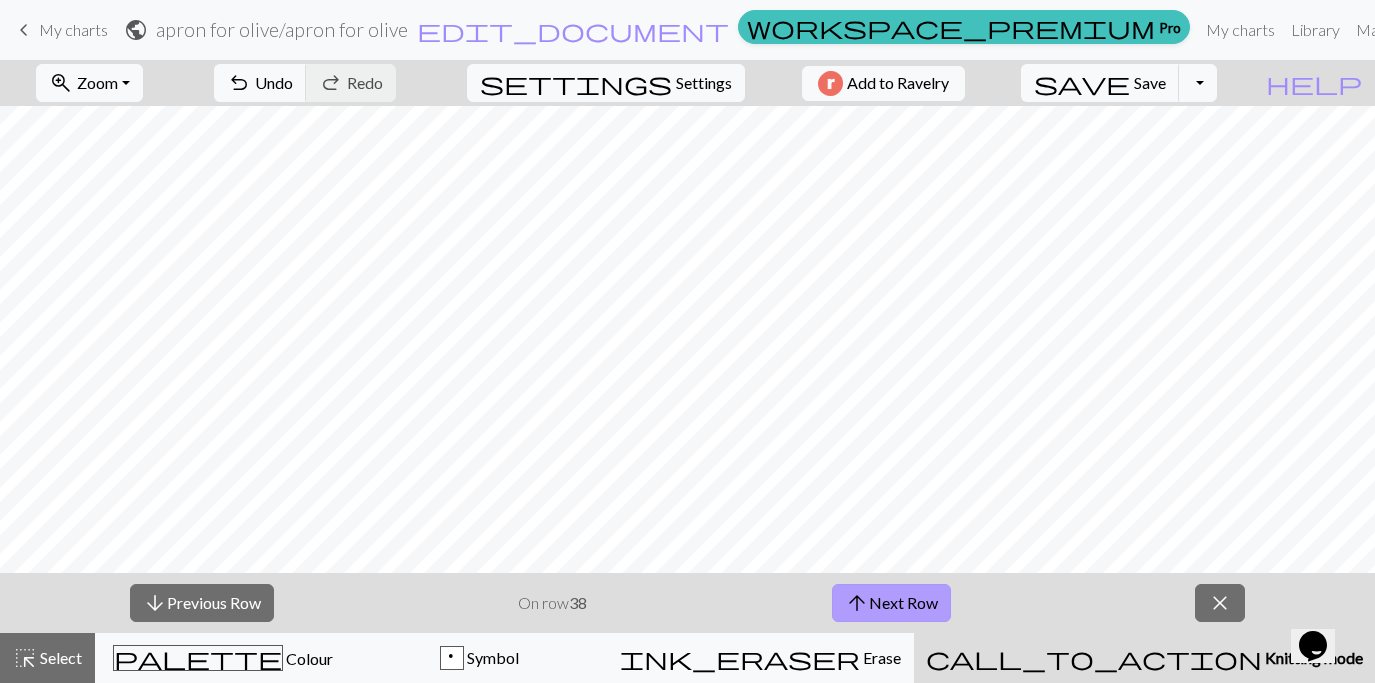 click on "arrow_upward  Next Row" at bounding box center [891, 603] 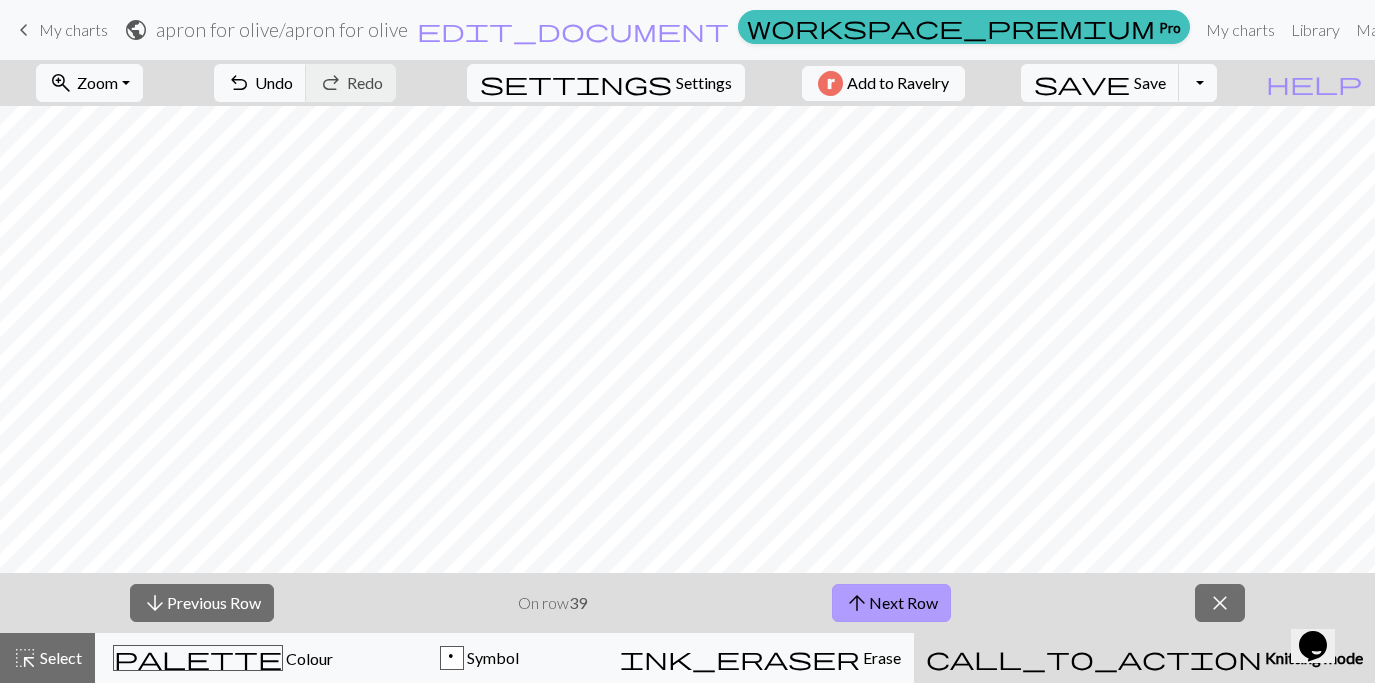 click on "arrow_upward  Next Row" at bounding box center (891, 603) 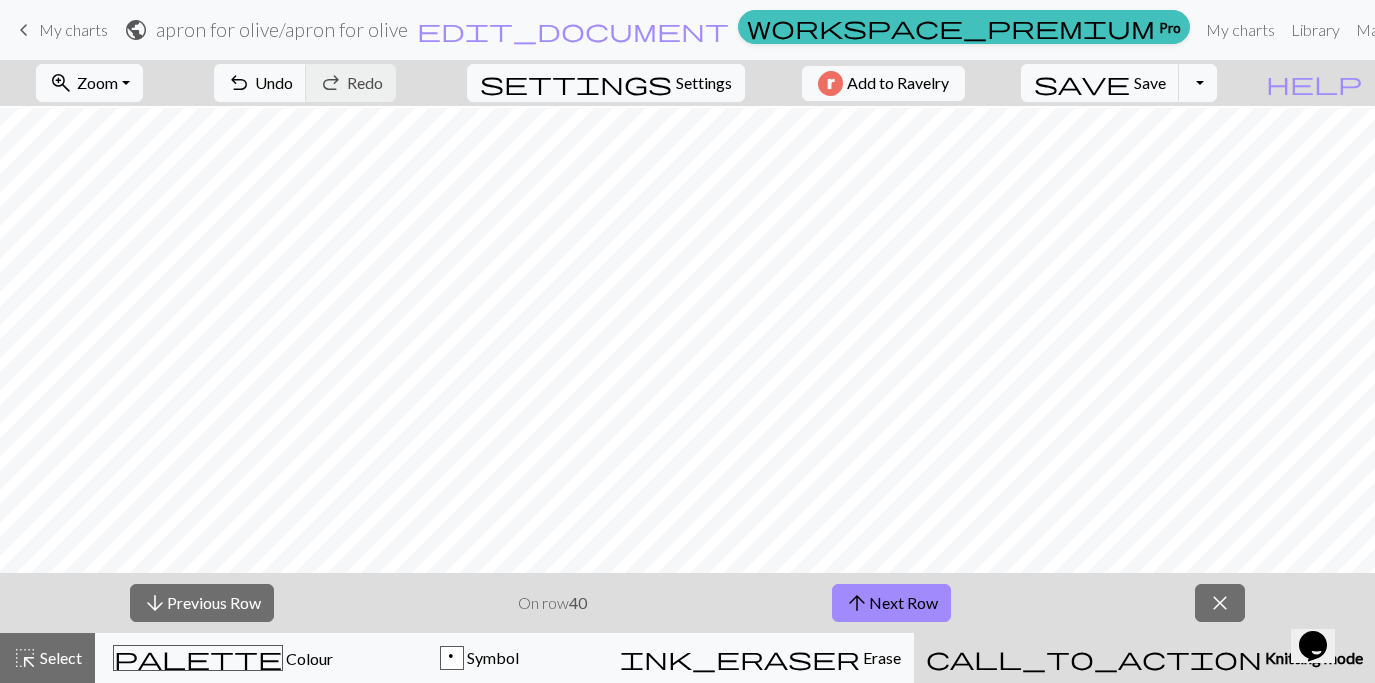 scroll, scrollTop: 100, scrollLeft: 0, axis: vertical 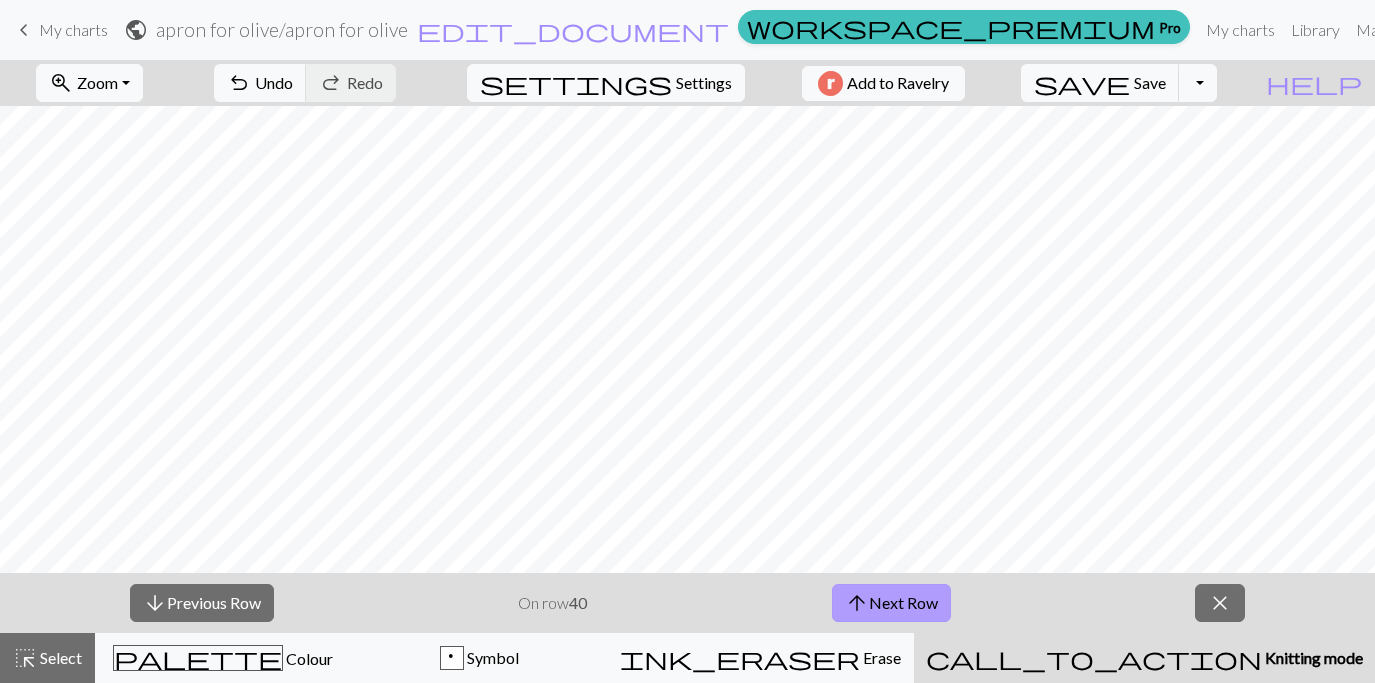 click on "arrow_upward  Next Row" at bounding box center (891, 603) 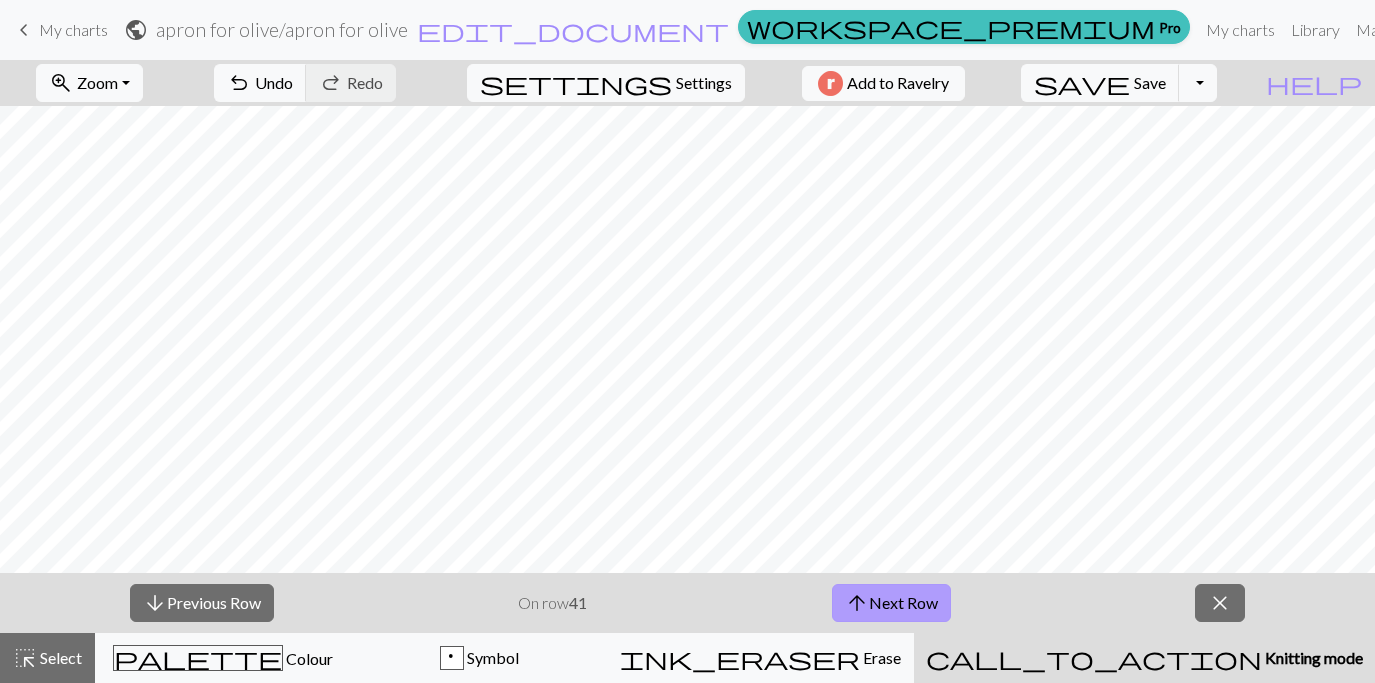 click on "arrow_upward  Next Row" at bounding box center (891, 603) 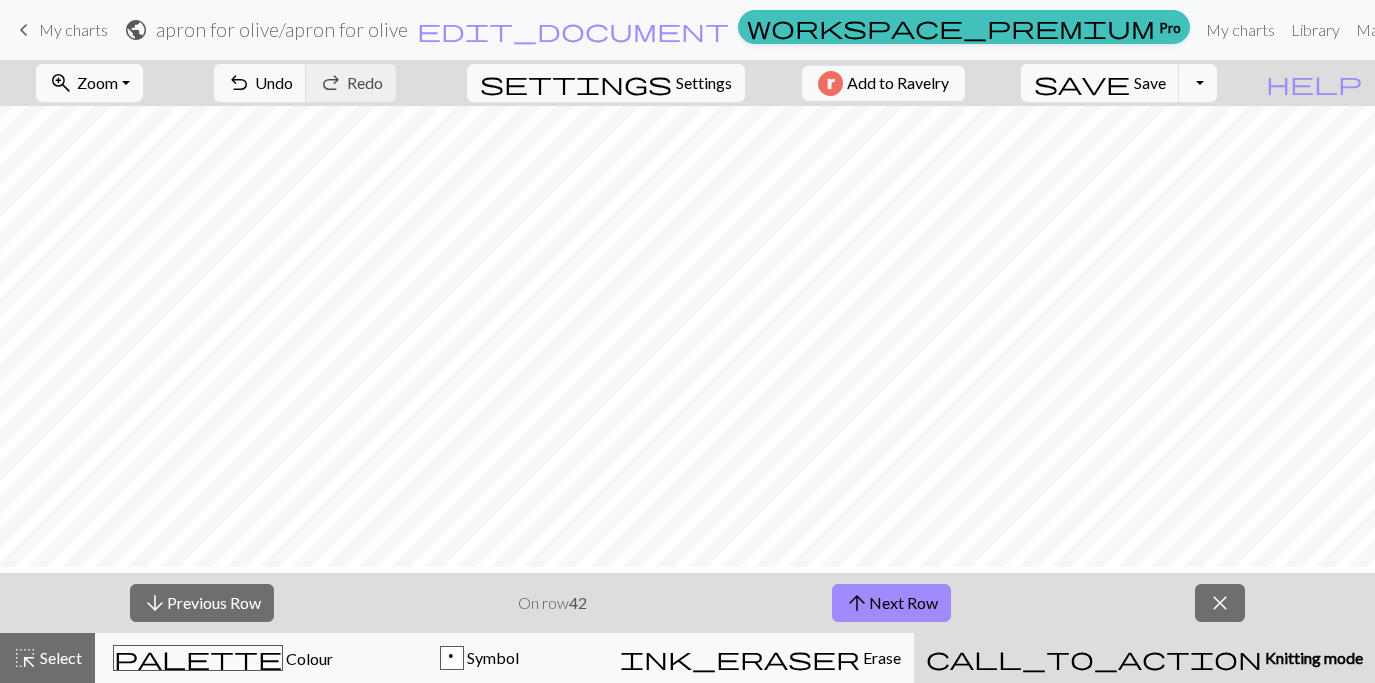 scroll, scrollTop: 102, scrollLeft: 0, axis: vertical 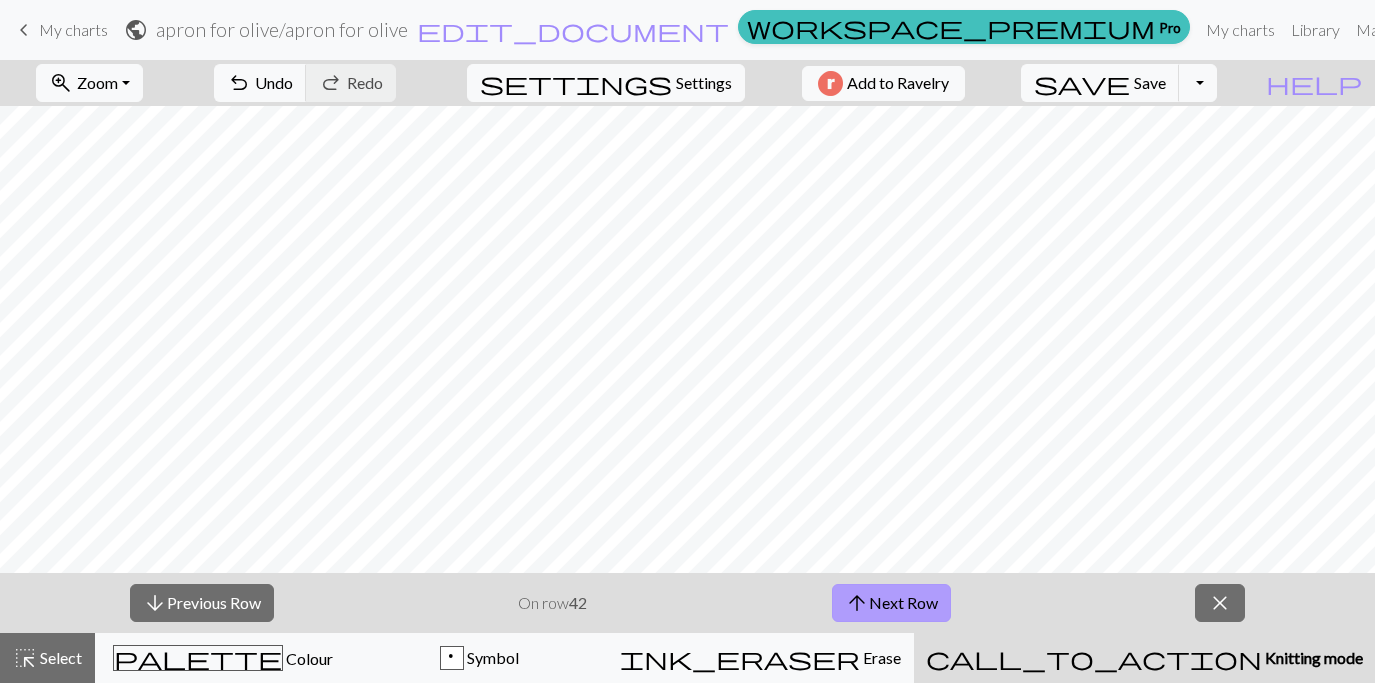 click on "arrow_upward  Next Row" at bounding box center [891, 603] 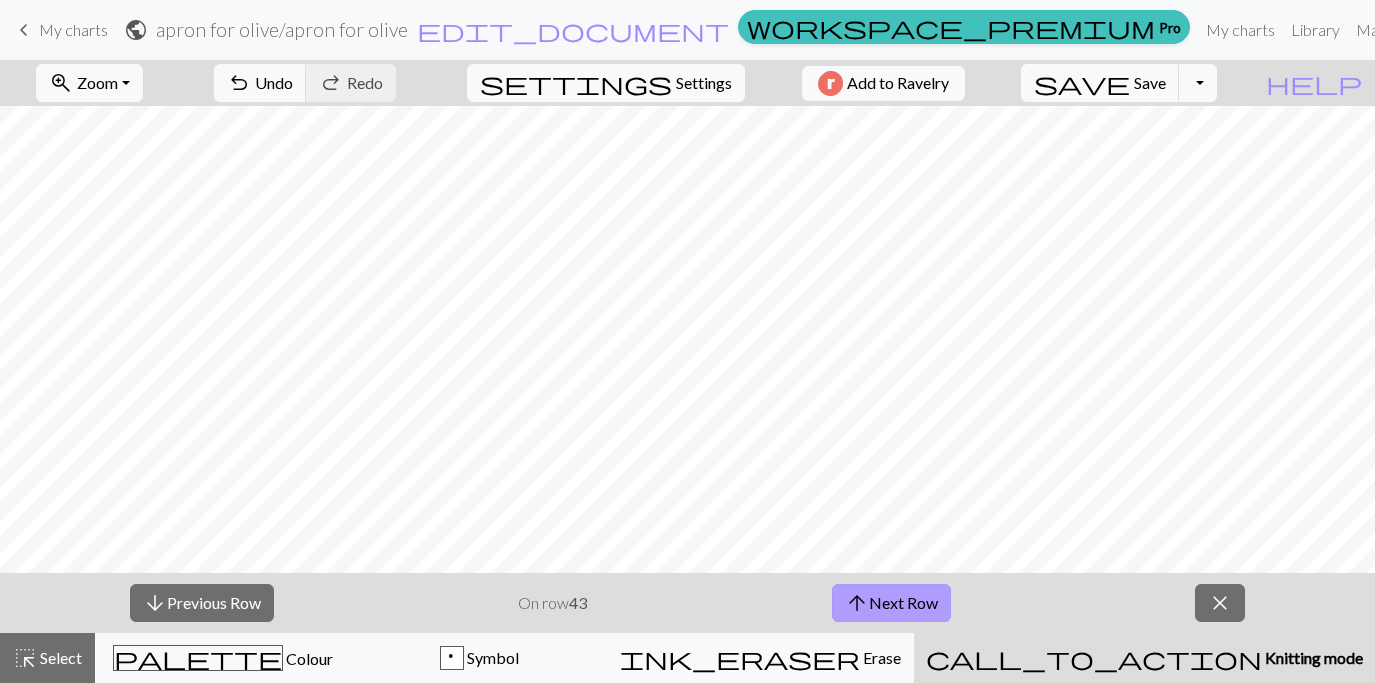 click on "arrow_upward  Next Row" at bounding box center [891, 603] 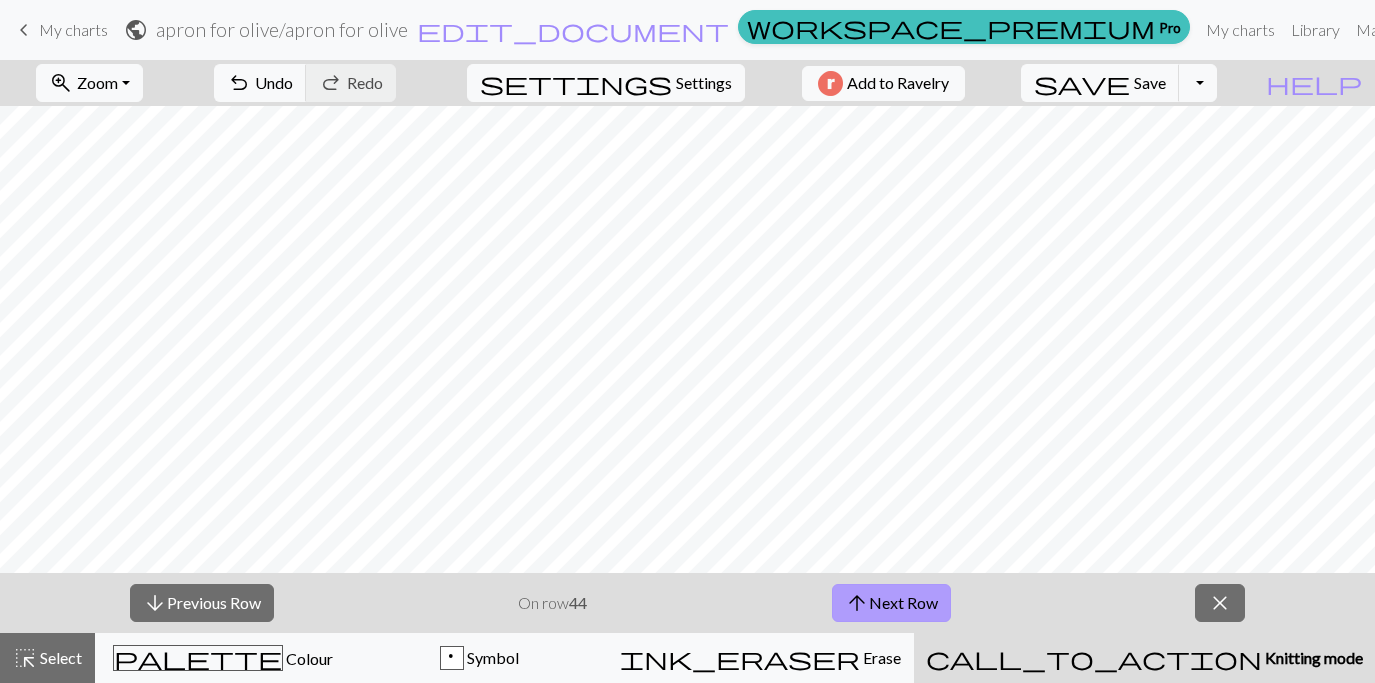 click on "arrow_upward  Next Row" at bounding box center [891, 603] 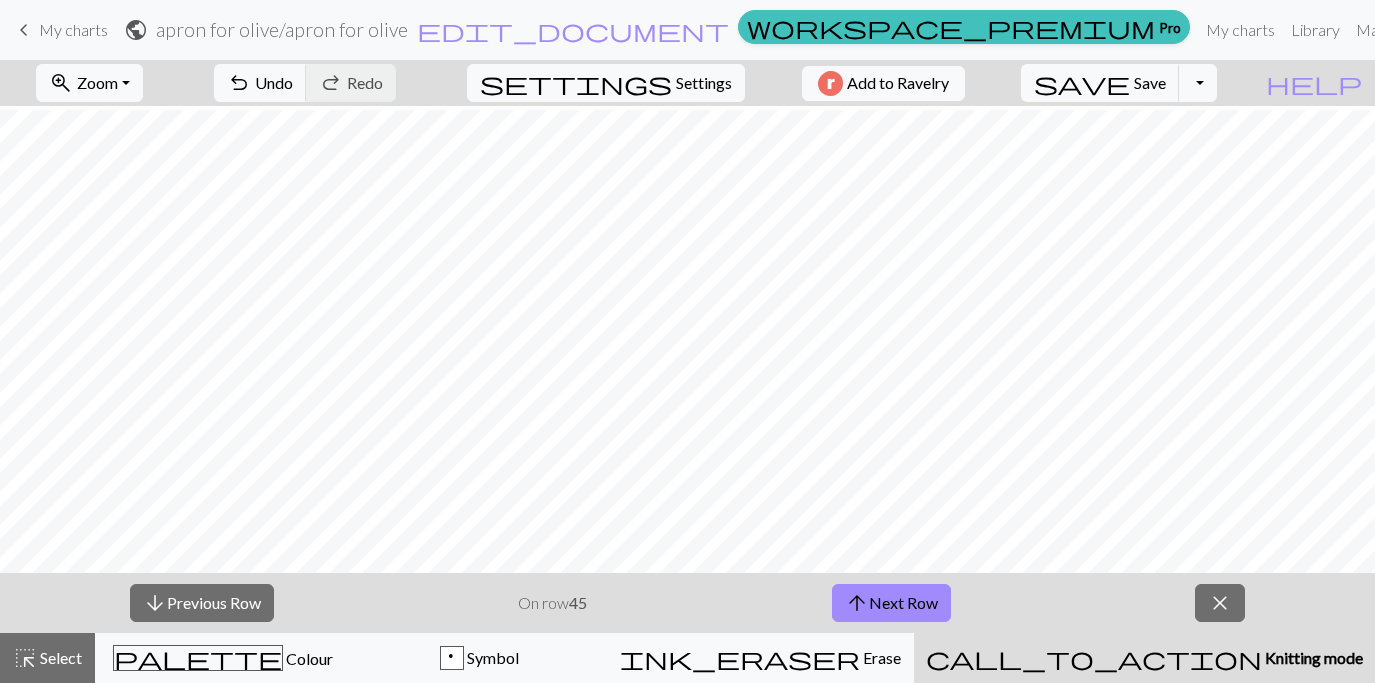 scroll, scrollTop: 8, scrollLeft: 0, axis: vertical 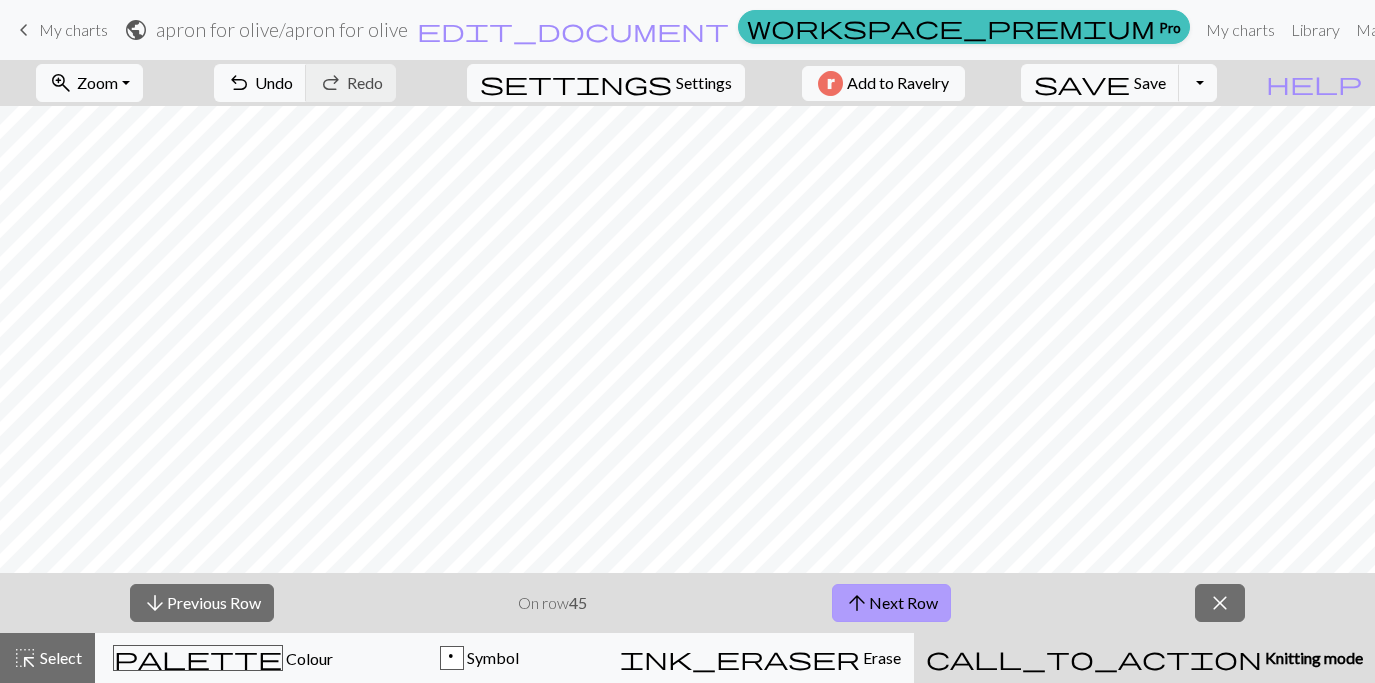 click on "arrow_upward  Next Row" at bounding box center (891, 603) 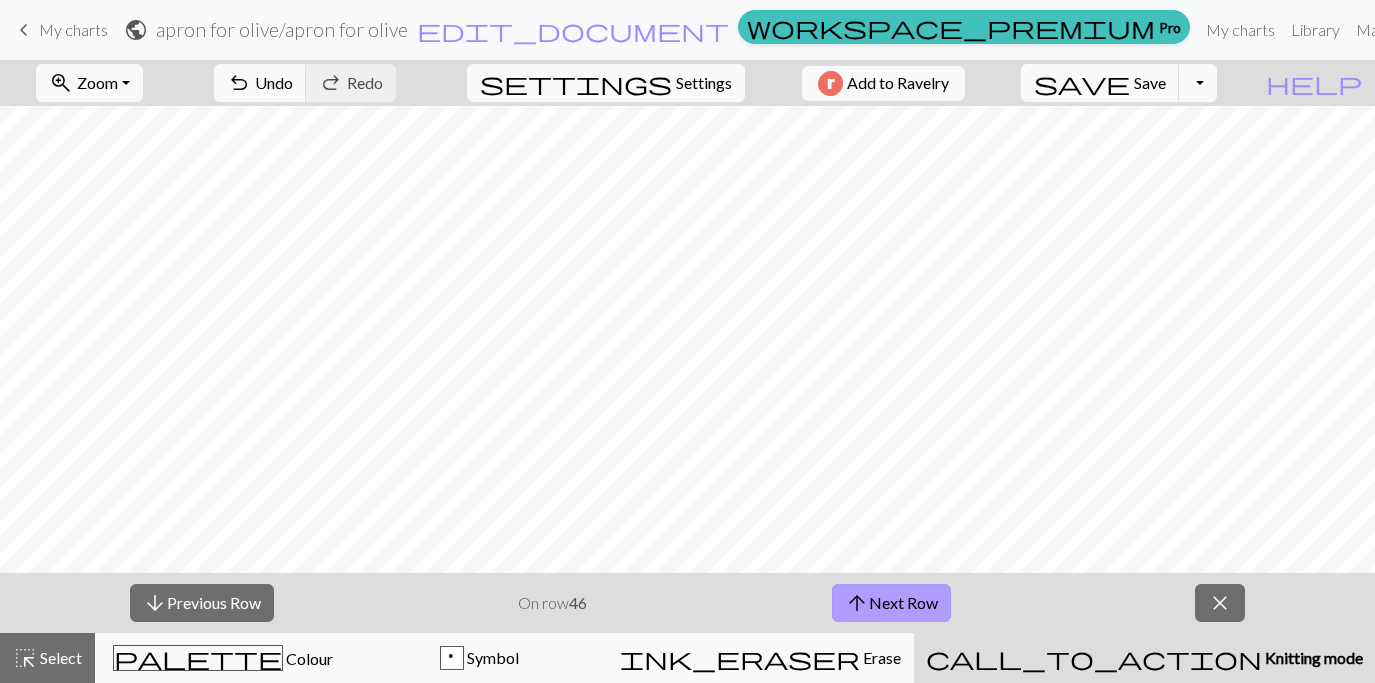click on "arrow_upward" at bounding box center (857, 603) 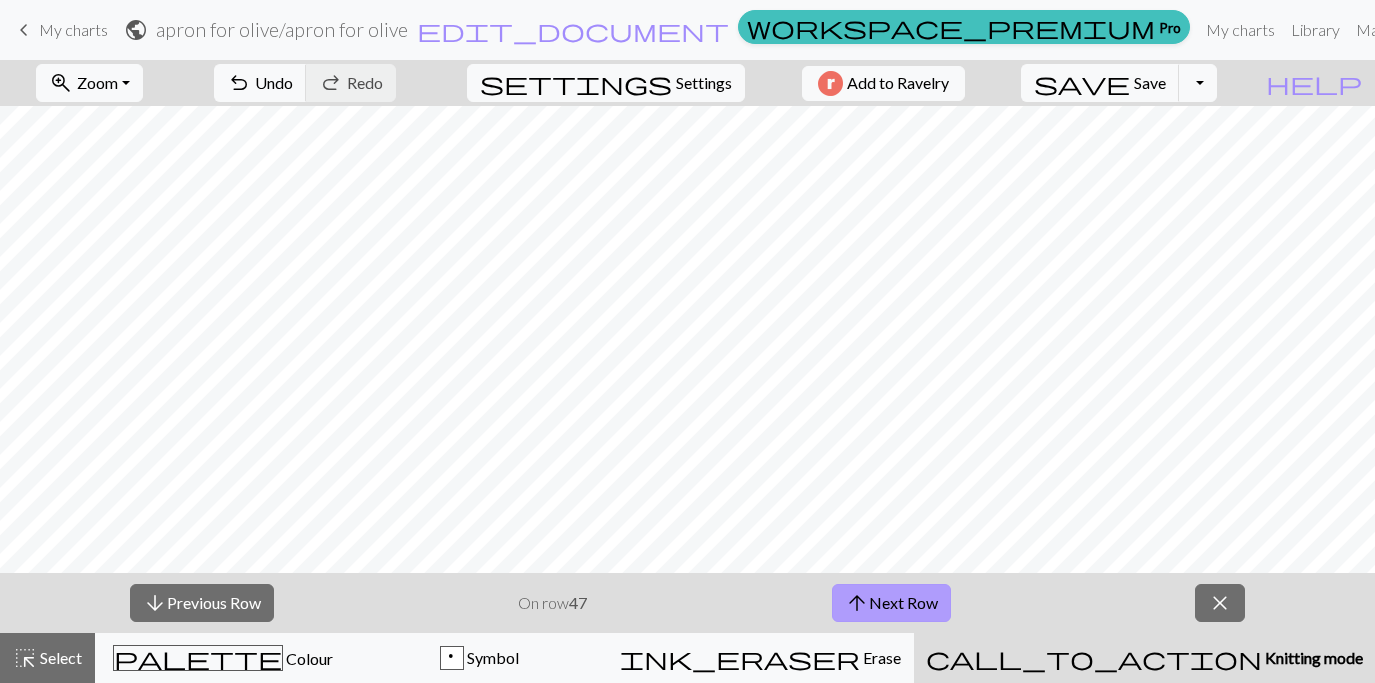 click on "arrow_upward  Next Row" at bounding box center [891, 603] 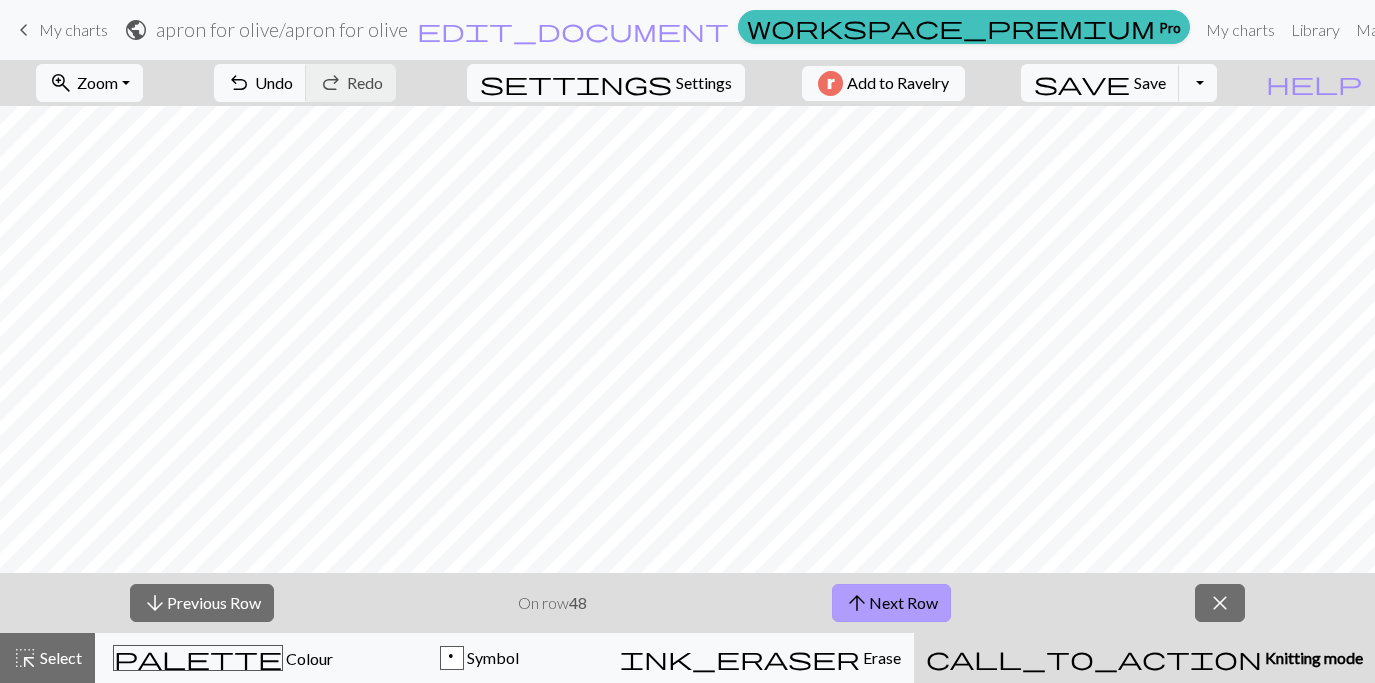 click on "arrow_upward  Next Row" at bounding box center [891, 603] 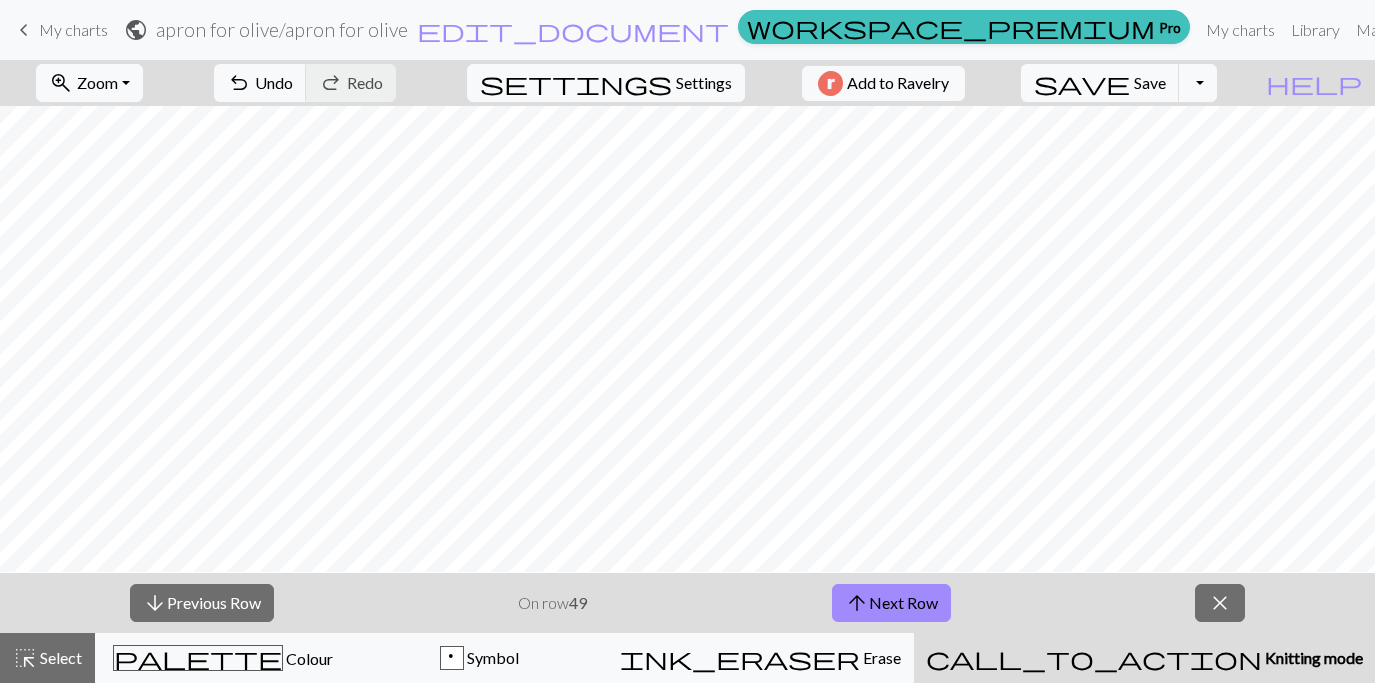 scroll, scrollTop: 0, scrollLeft: 0, axis: both 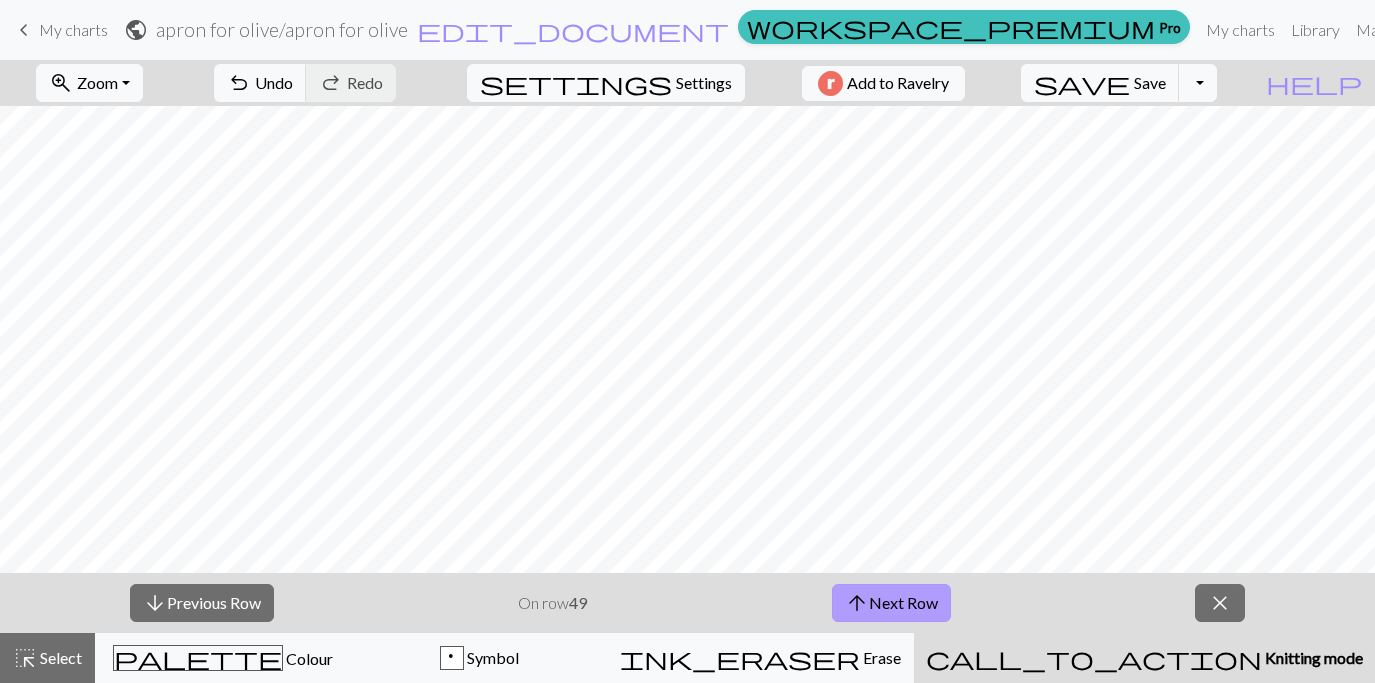 click on "arrow_upward  Next Row" at bounding box center [891, 603] 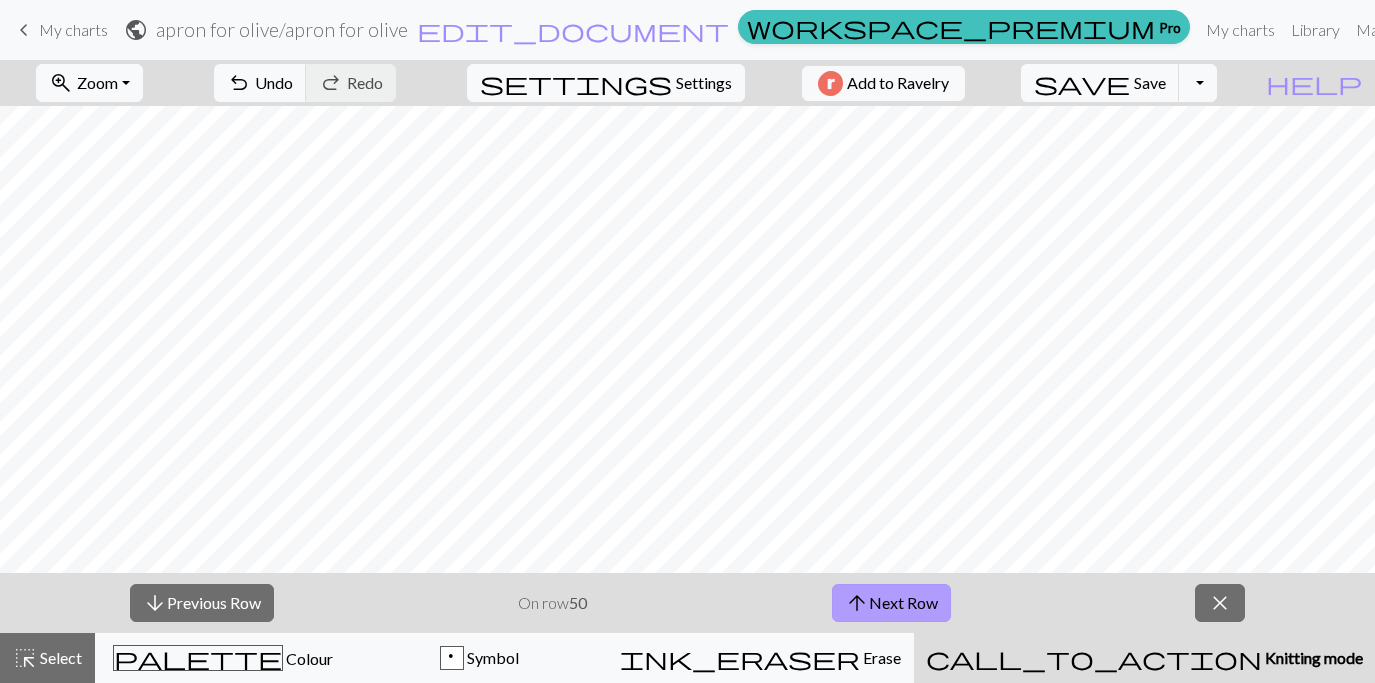 click on "arrow_upward  Next Row" at bounding box center (891, 603) 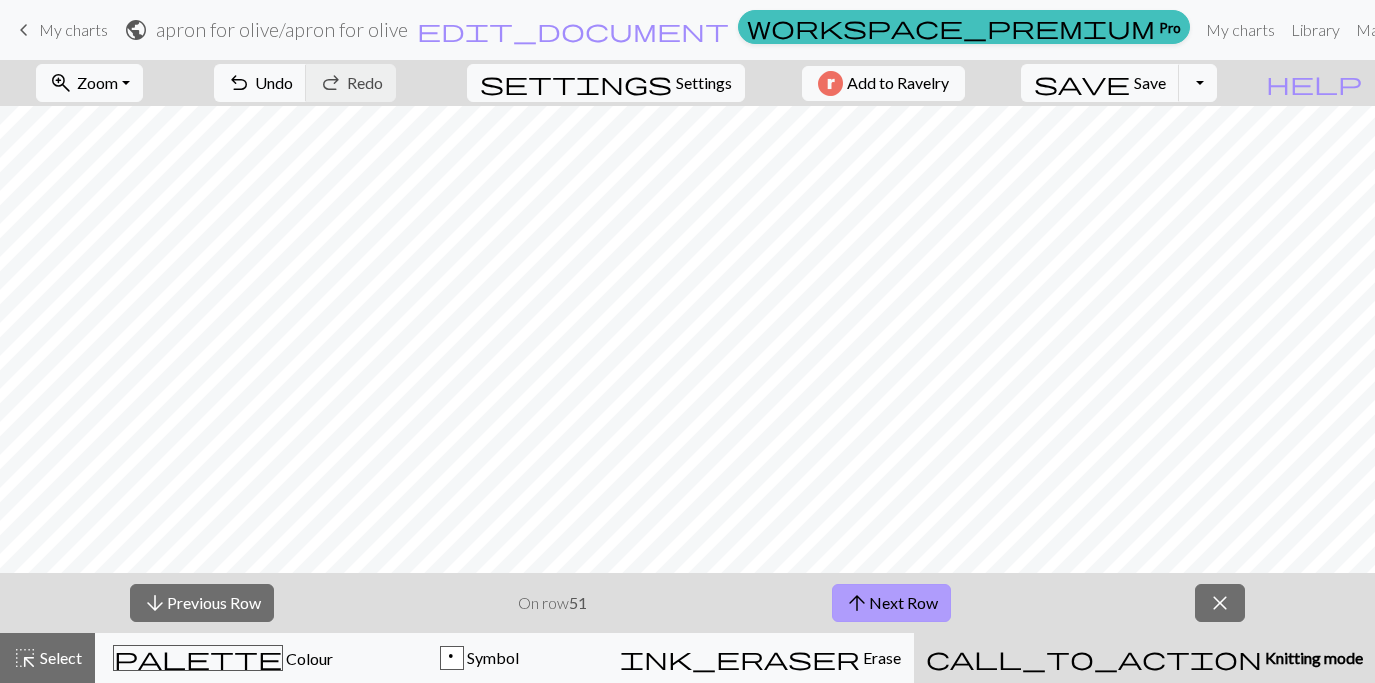 click on "arrow_upward  Next Row" at bounding box center (891, 603) 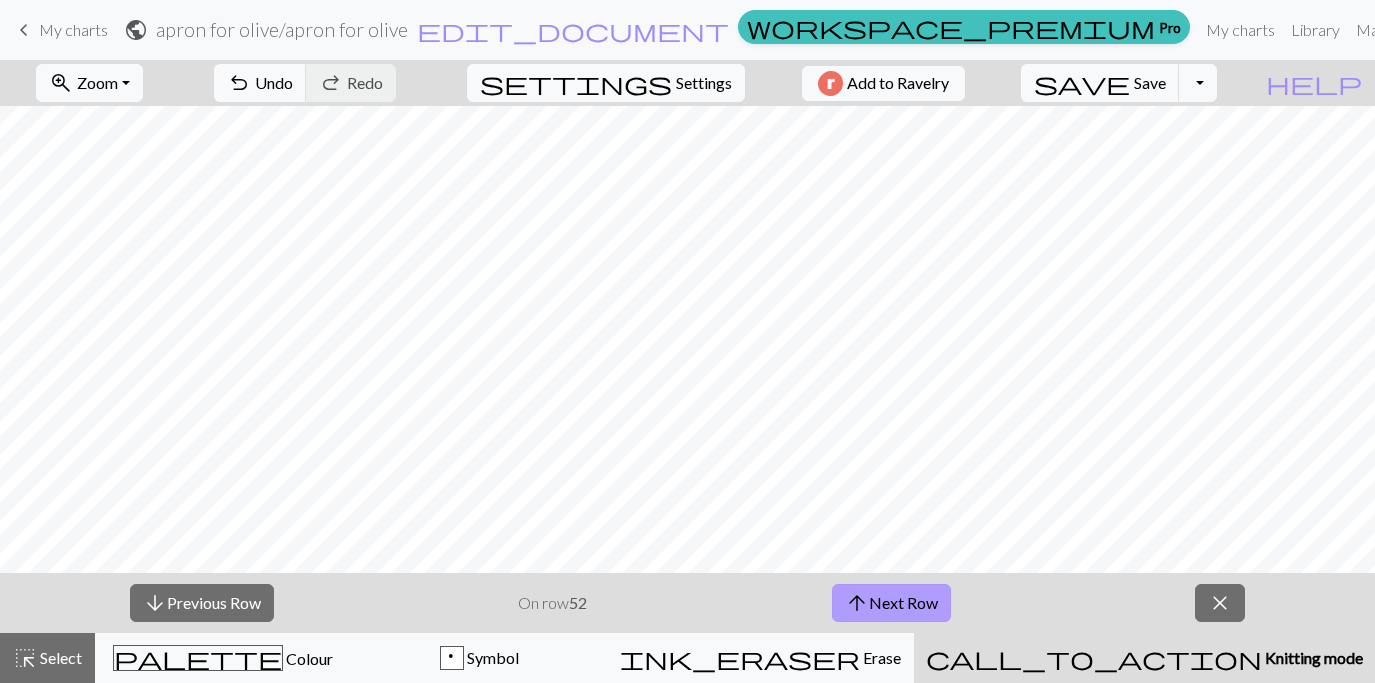 click on "arrow_upward  Next Row" at bounding box center (891, 603) 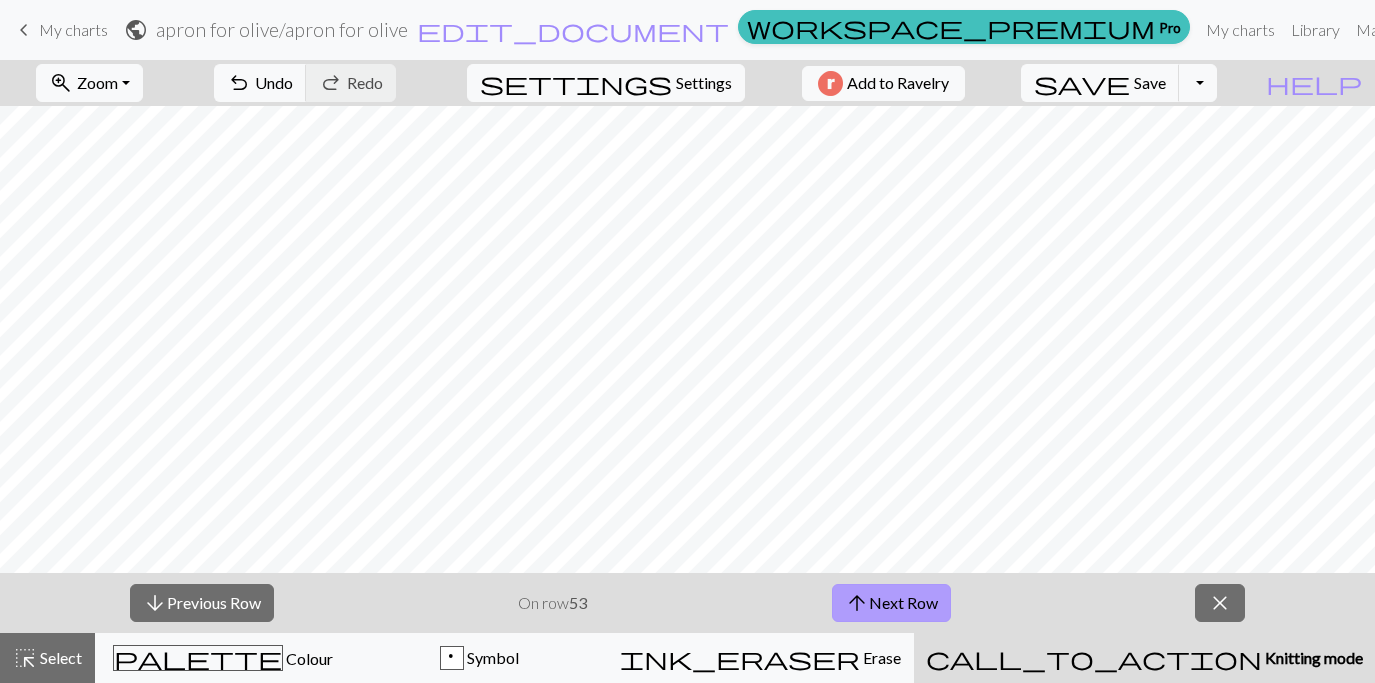 click on "arrow_upward  Next Row" at bounding box center (891, 603) 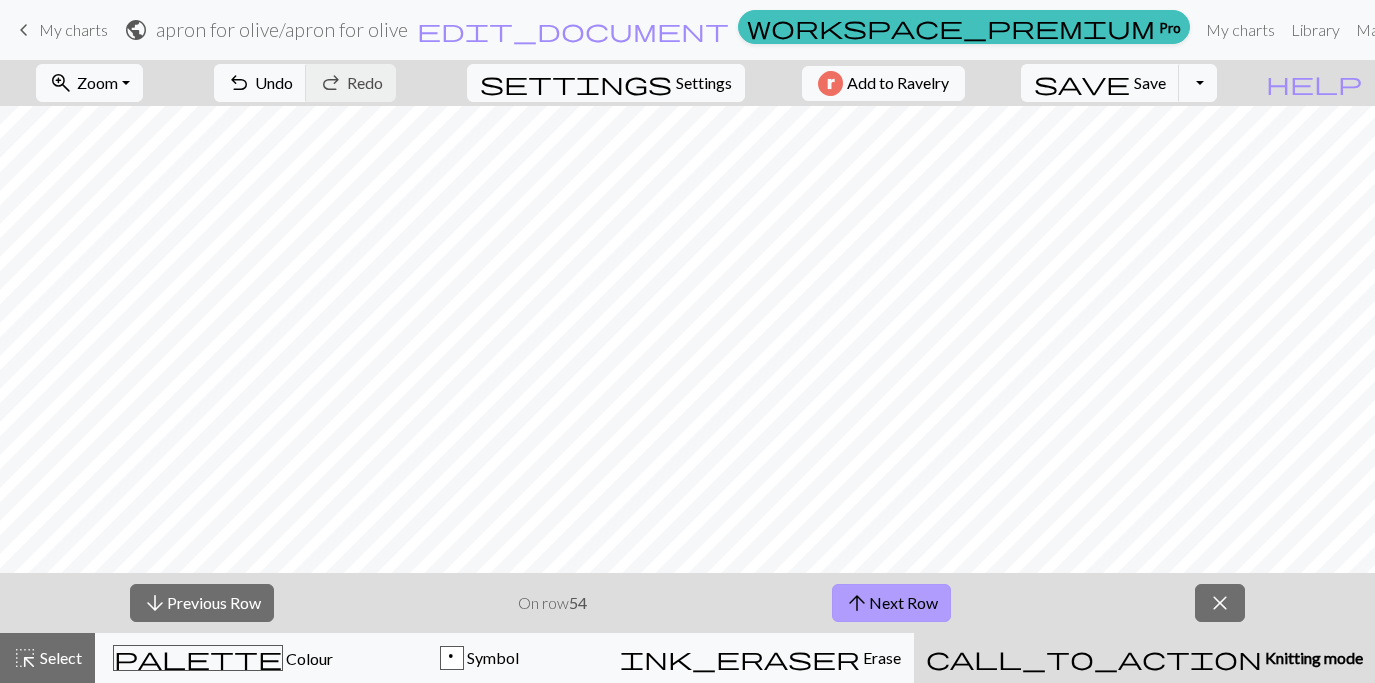 click on "arrow_upward  Next Row" at bounding box center [891, 603] 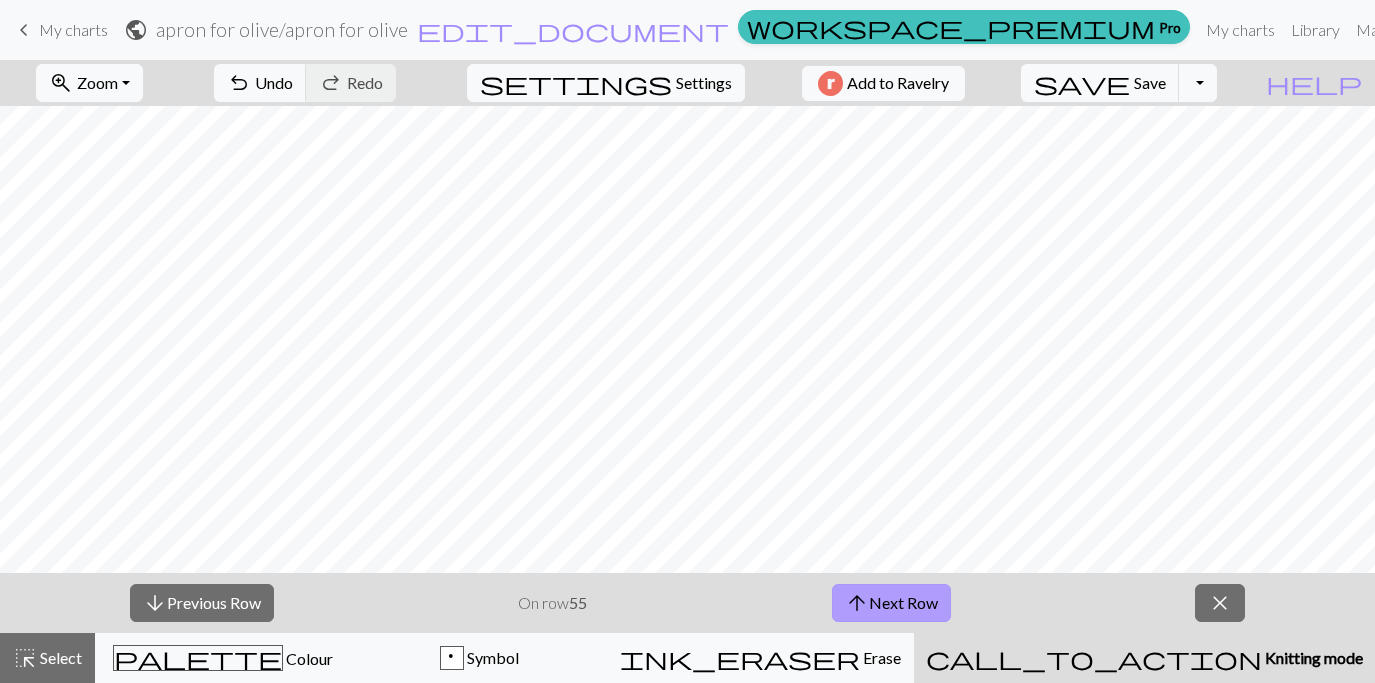click on "arrow_upward  Next Row" at bounding box center [891, 603] 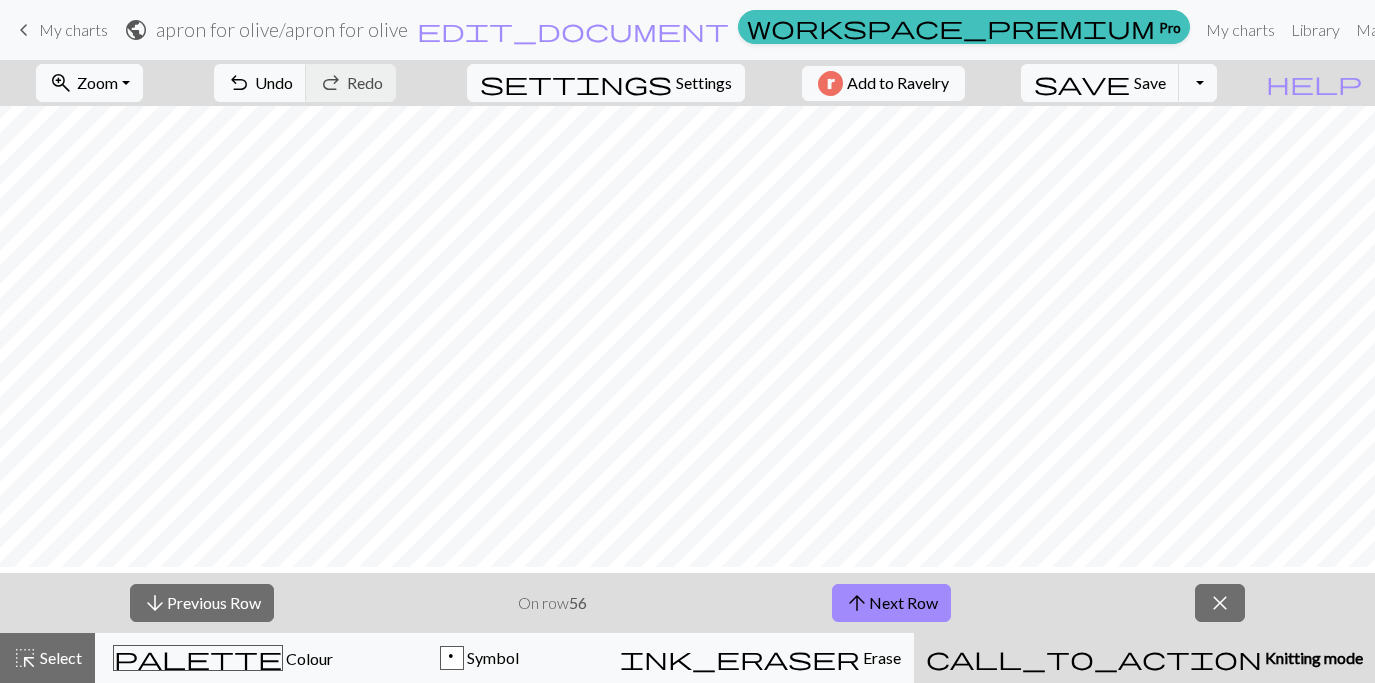 scroll, scrollTop: 0, scrollLeft: 0, axis: both 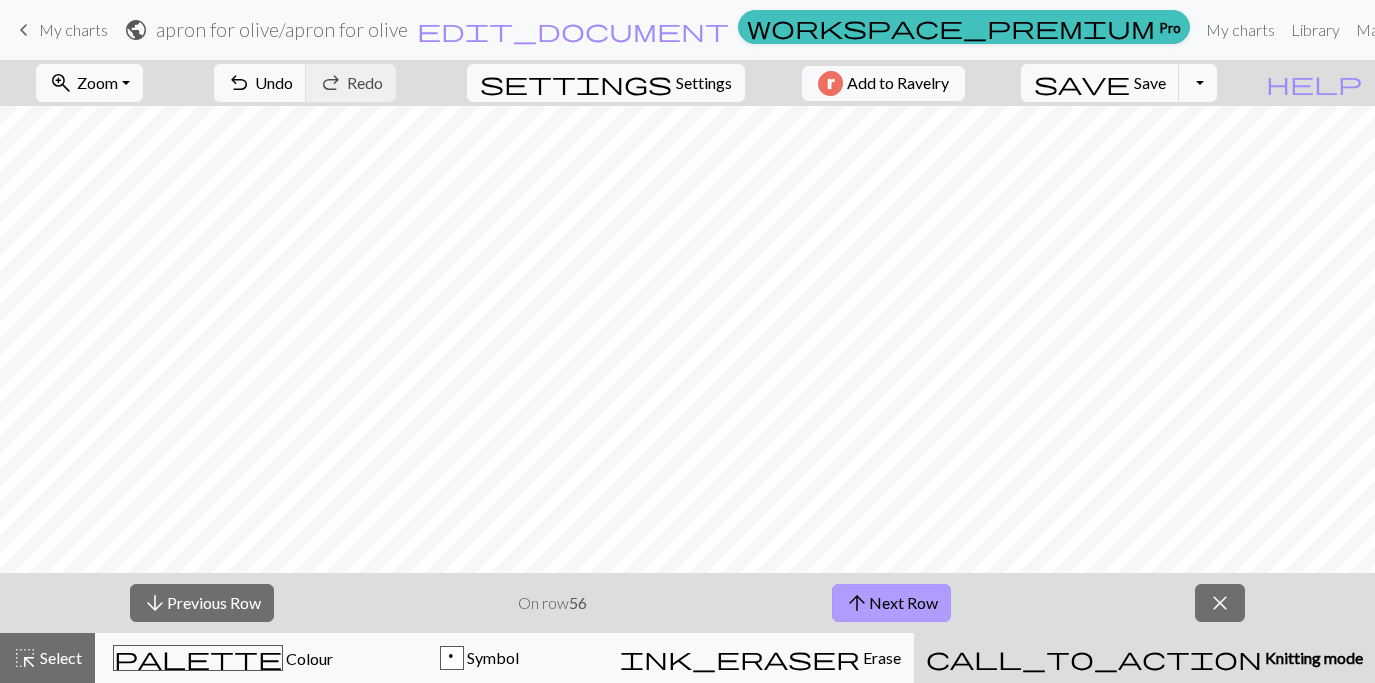 click on "arrow_upward  Next Row" at bounding box center (891, 603) 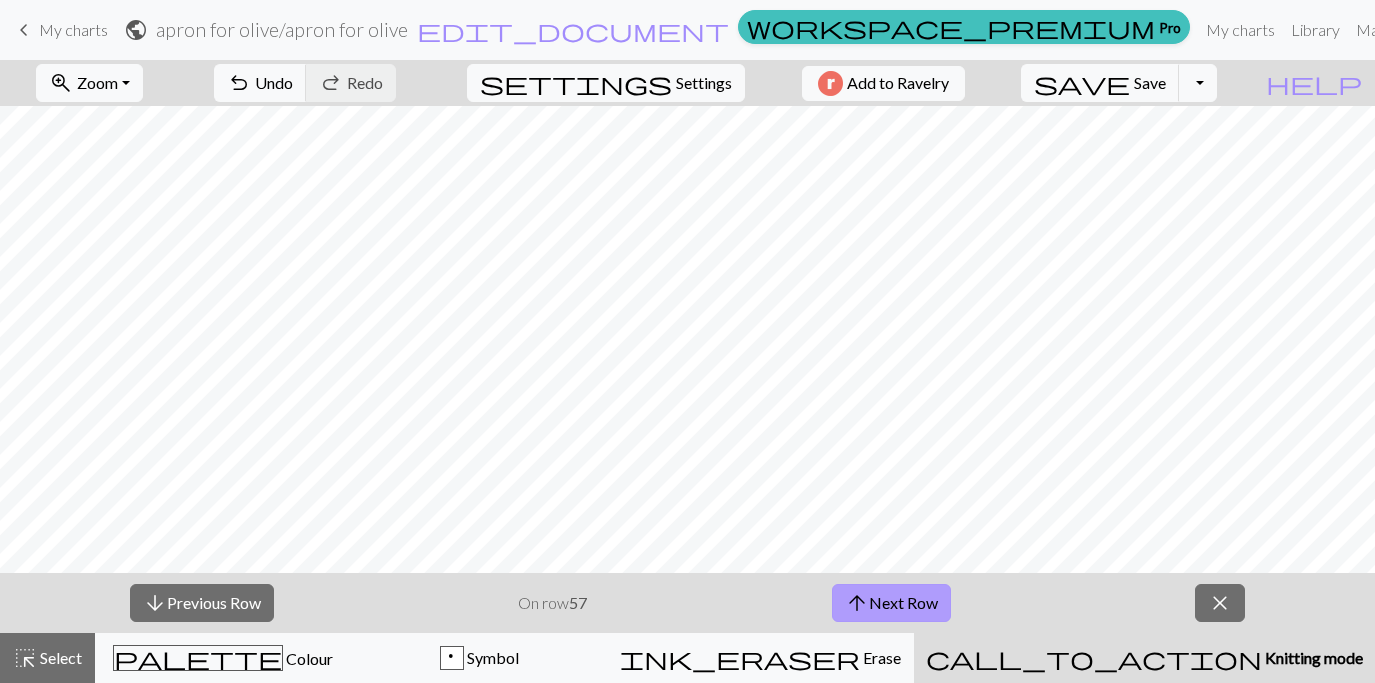 click on "arrow_upward  Next Row" at bounding box center [891, 603] 